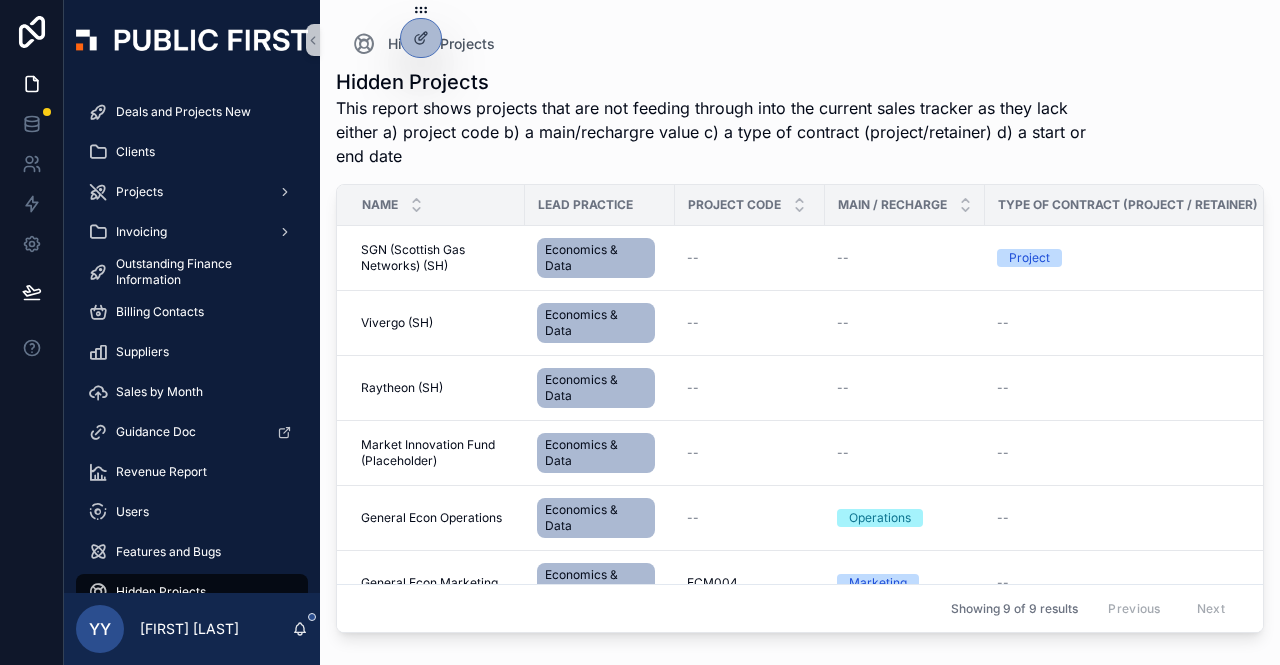 scroll, scrollTop: 0, scrollLeft: 0, axis: both 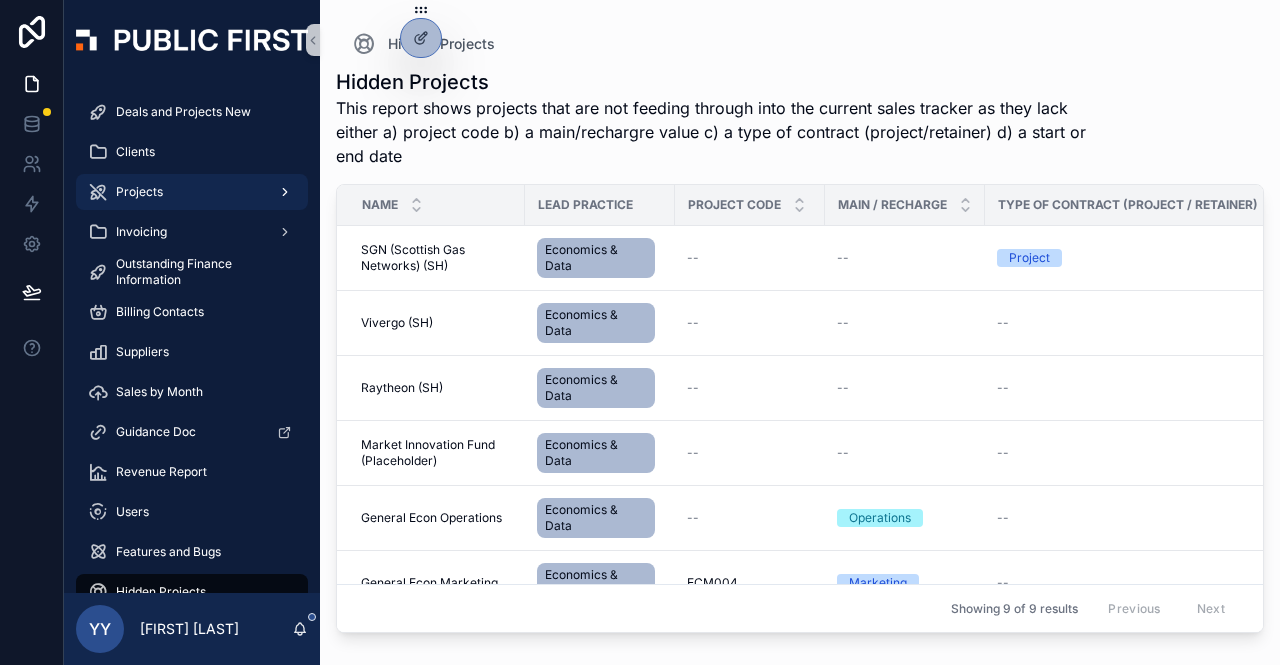 click on "Projects" at bounding box center (139, 192) 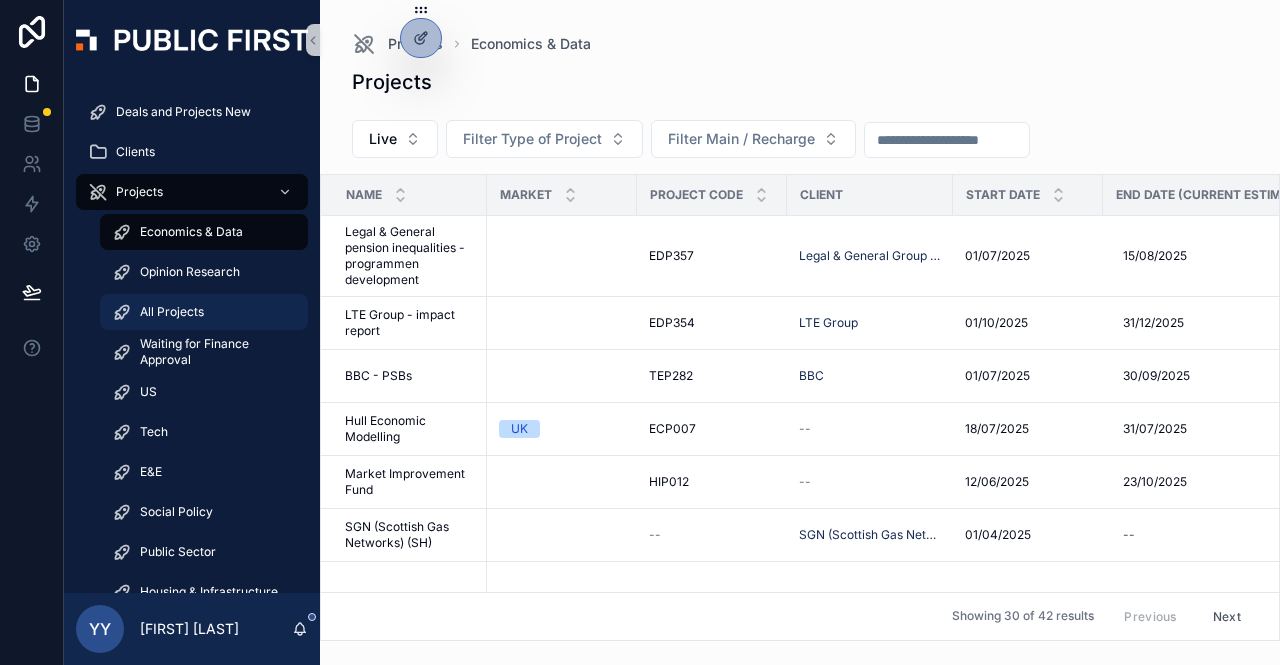 click on "All Projects" at bounding box center (172, 312) 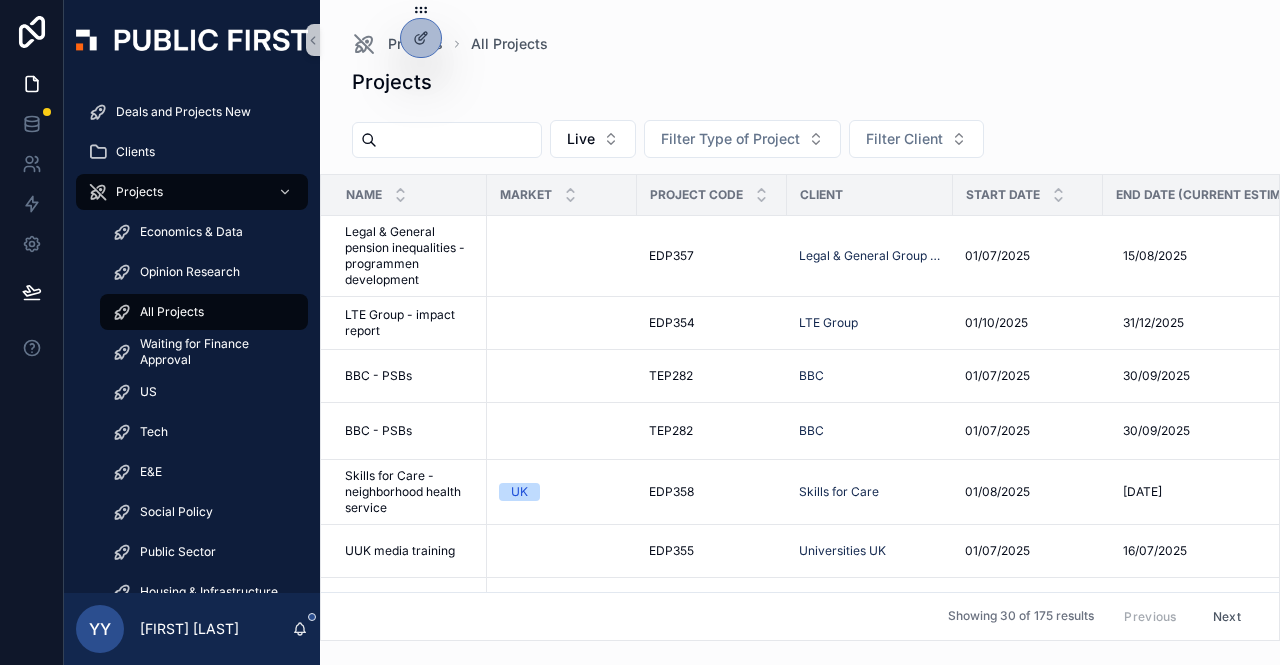 paste on "******" 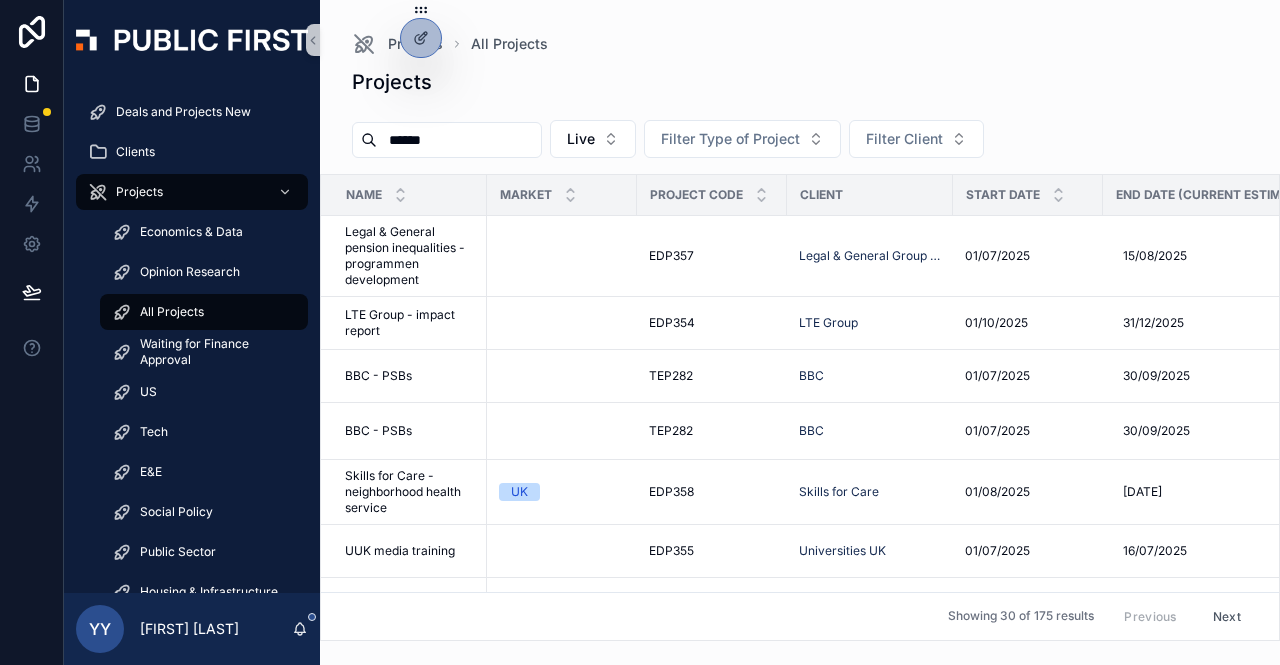 click on "******" at bounding box center (459, 140) 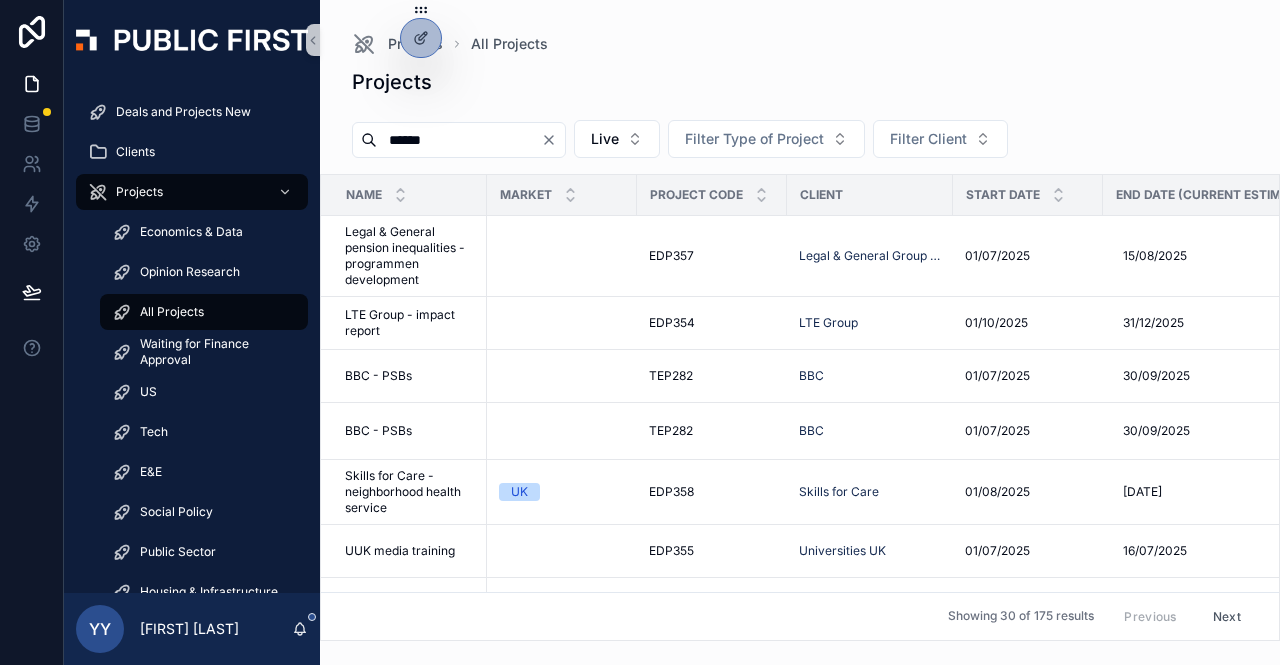 type on "******" 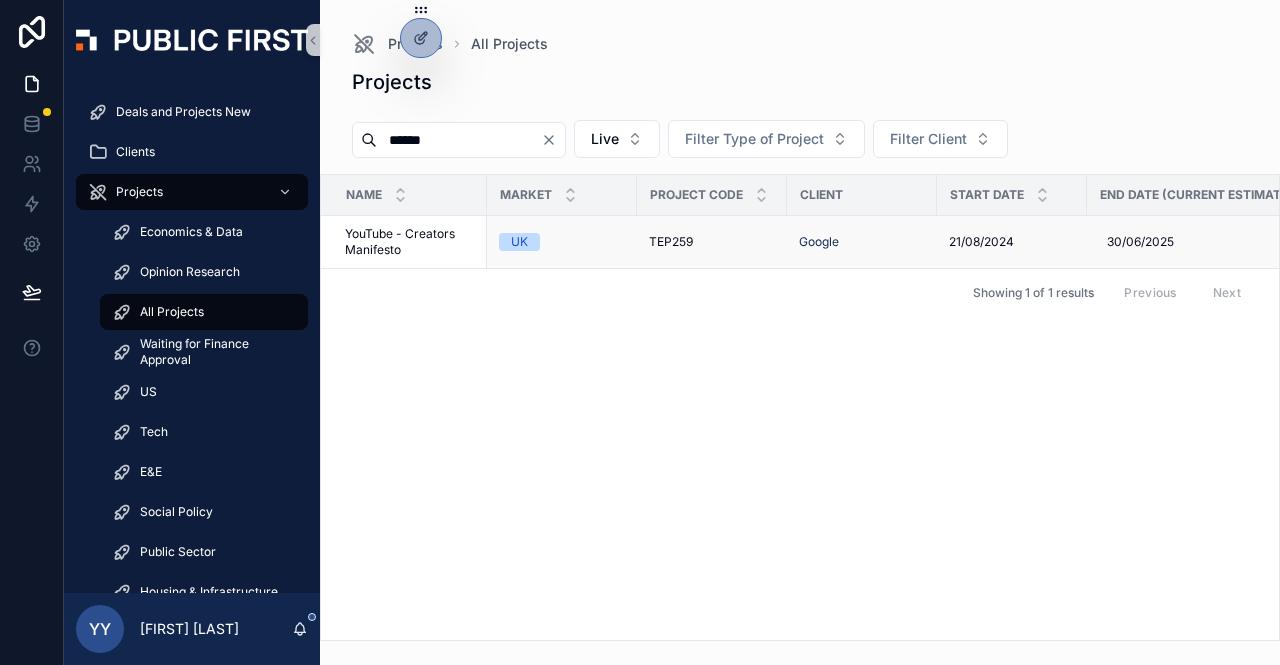 click on "TEP259" at bounding box center (671, 242) 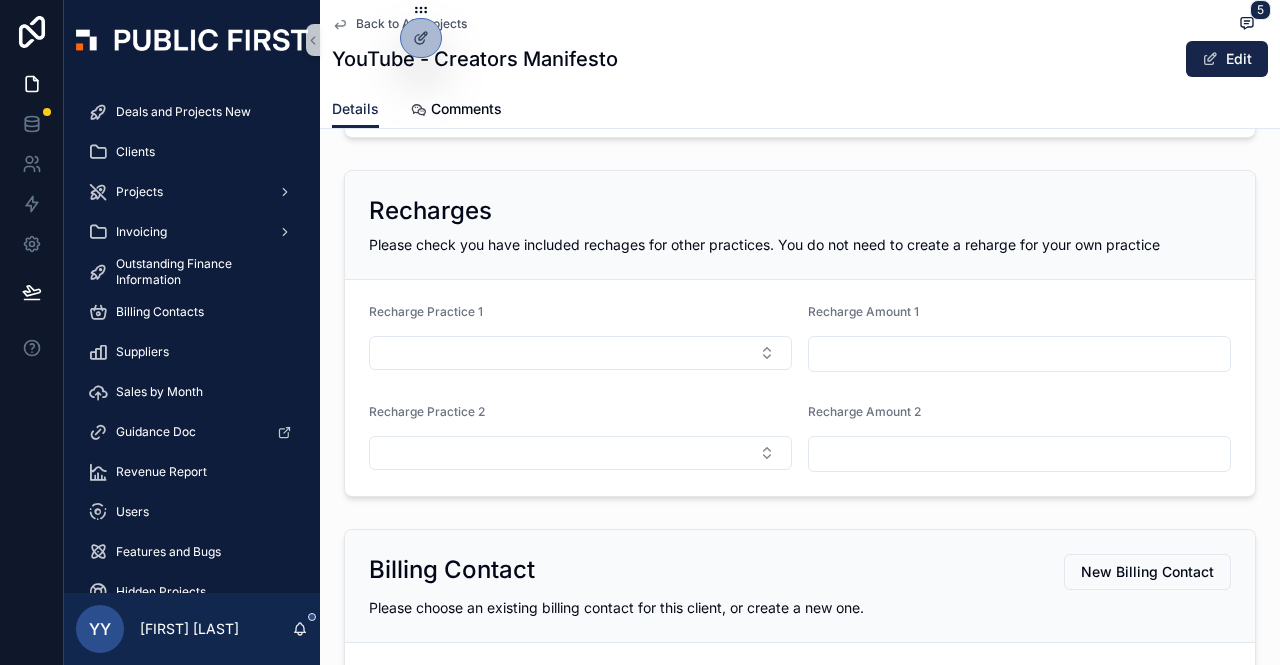 scroll, scrollTop: 1757, scrollLeft: 0, axis: vertical 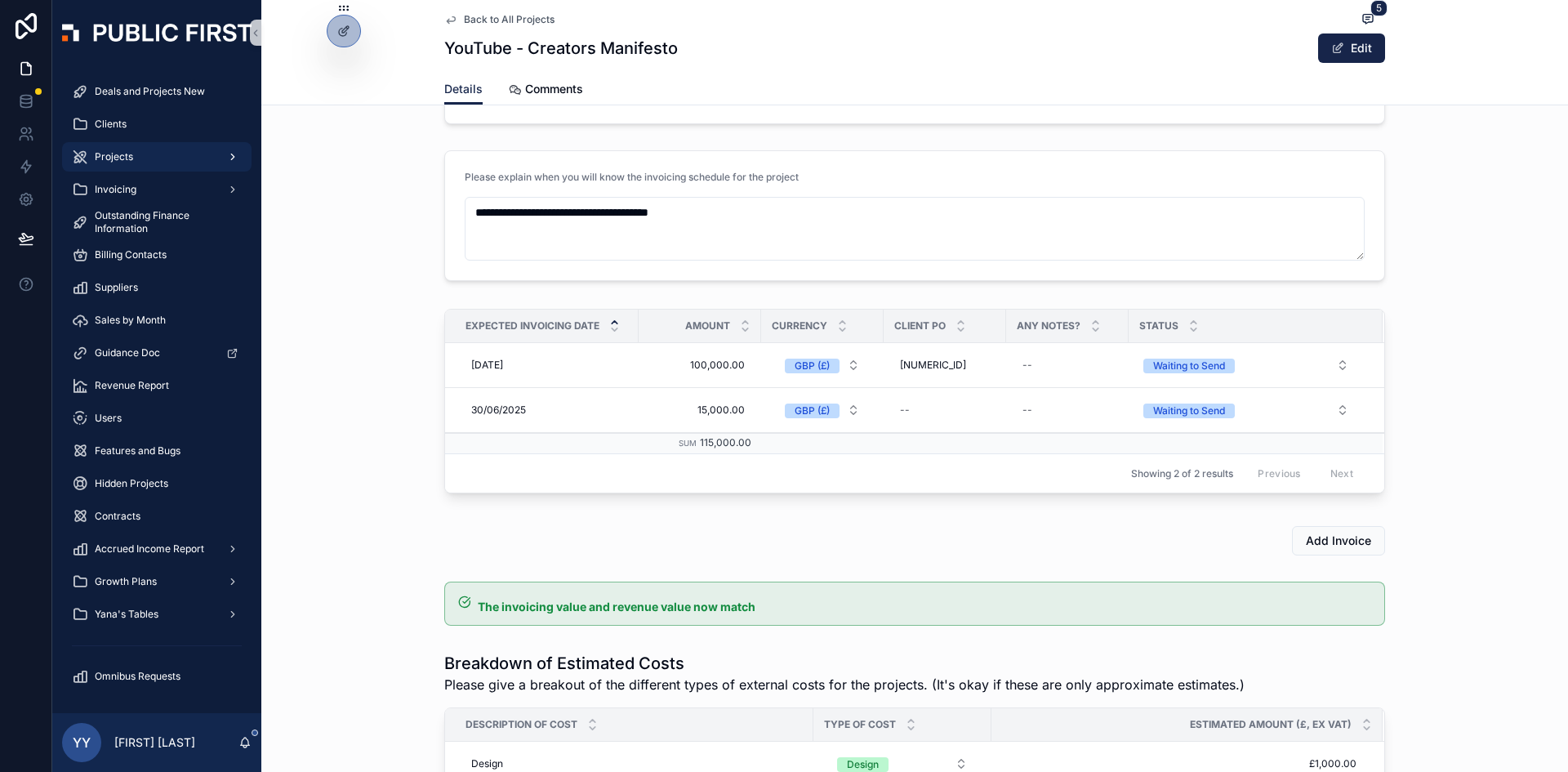 click on "Projects" at bounding box center (157, 157) 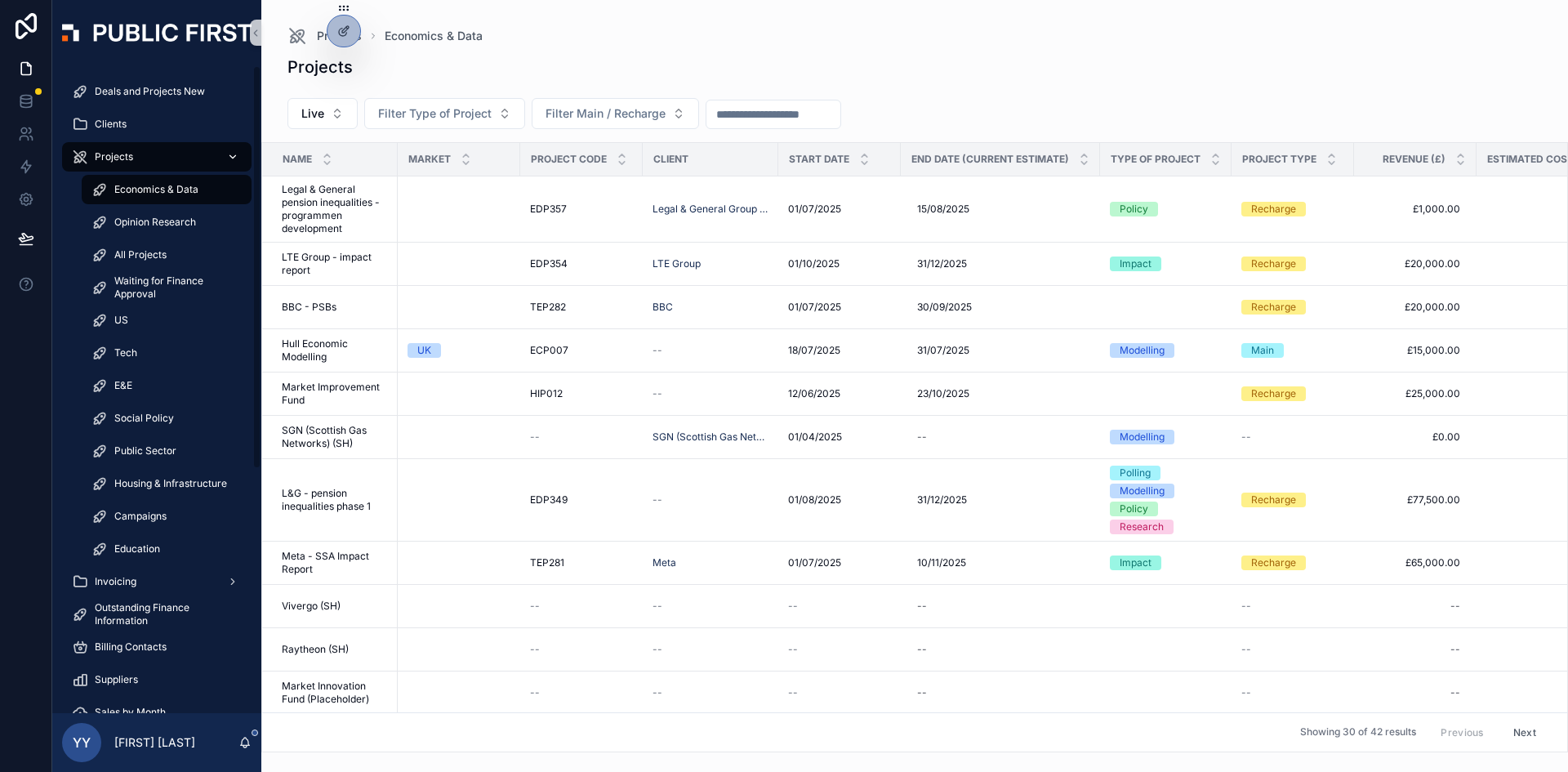 scroll, scrollTop: 0, scrollLeft: 0, axis: both 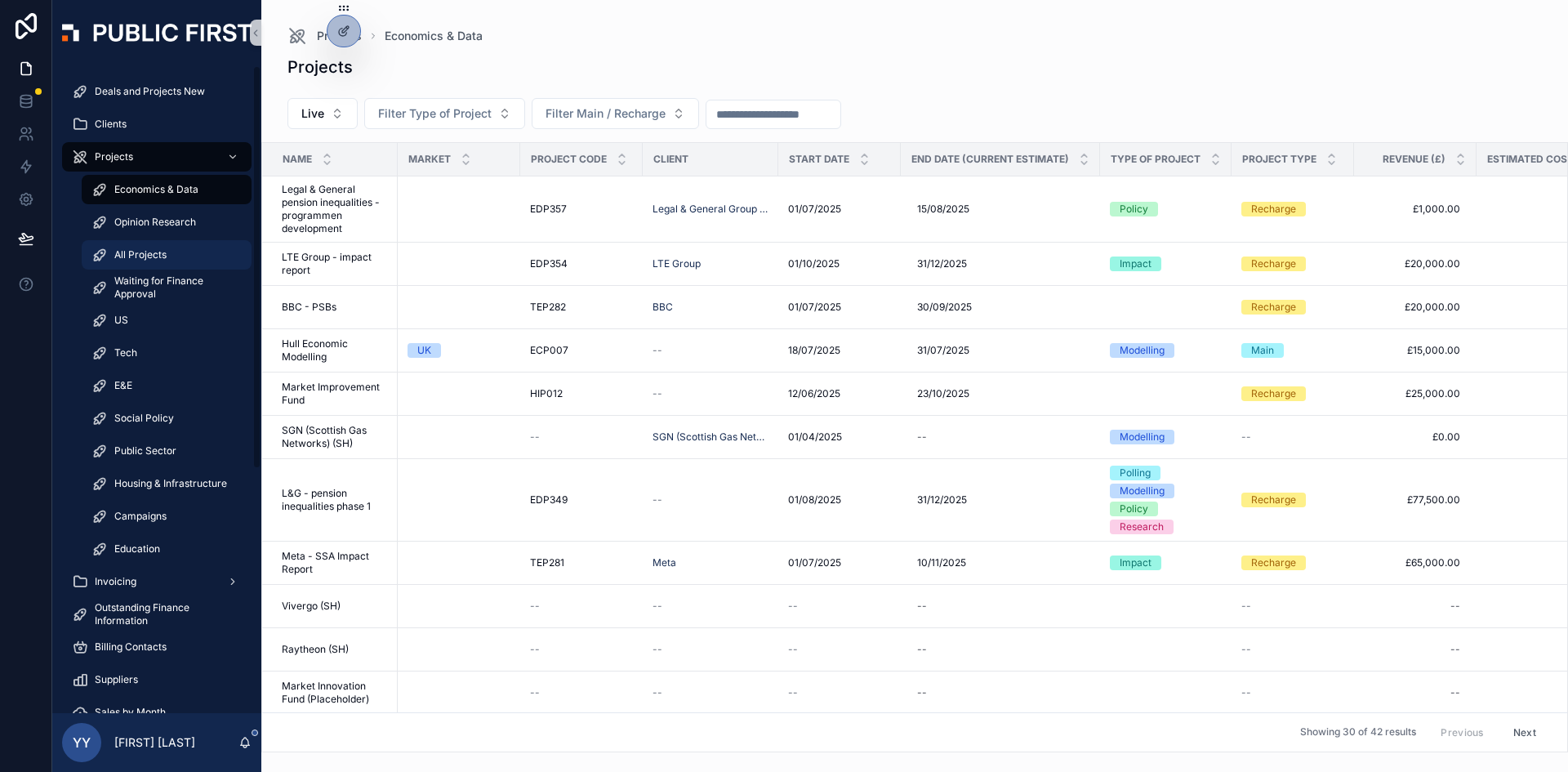 click on "All Projects" at bounding box center [167, 255] 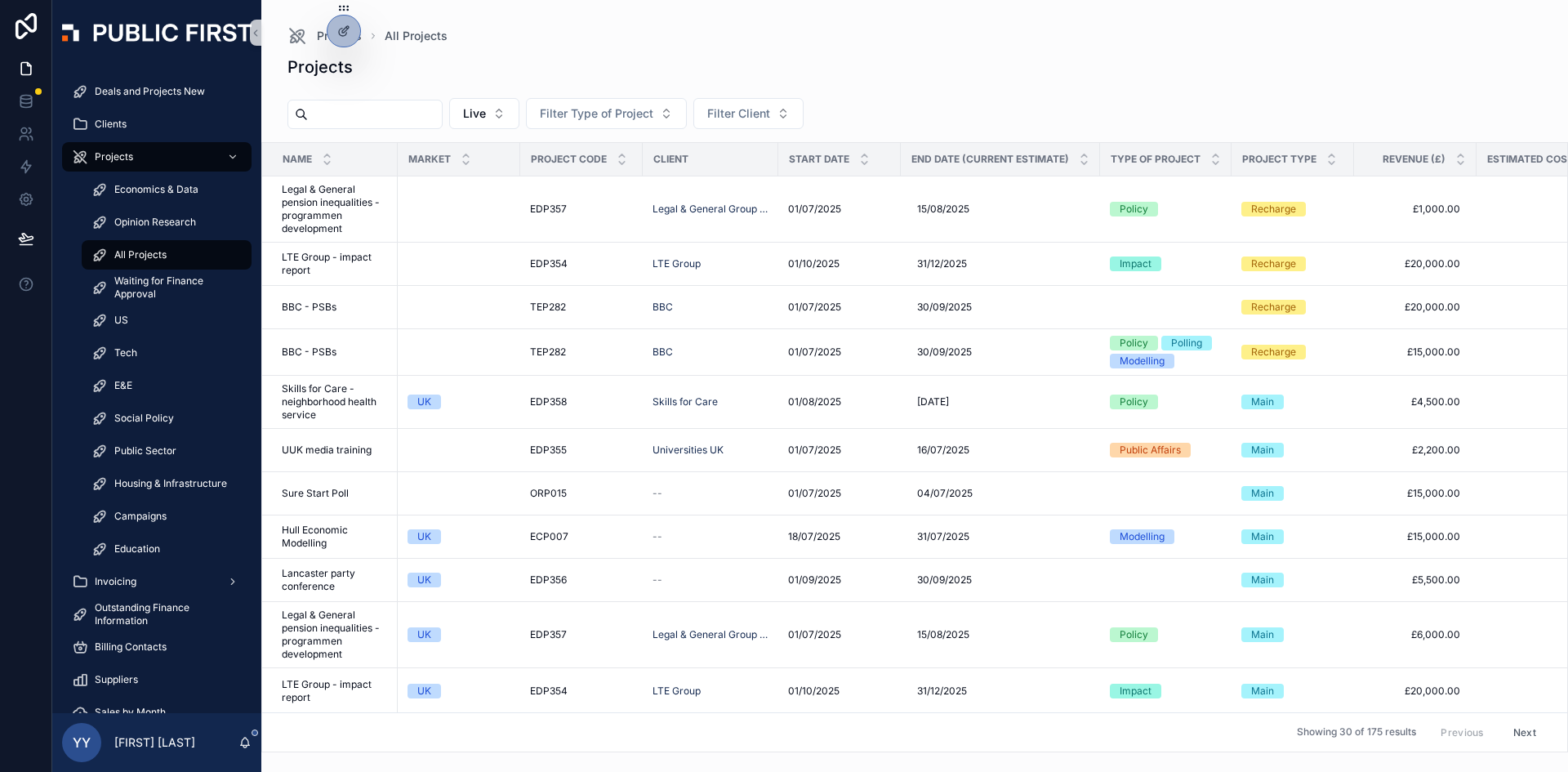 drag, startPoint x: 167, startPoint y: 257, endPoint x: 382, endPoint y: 121, distance: 254.40322 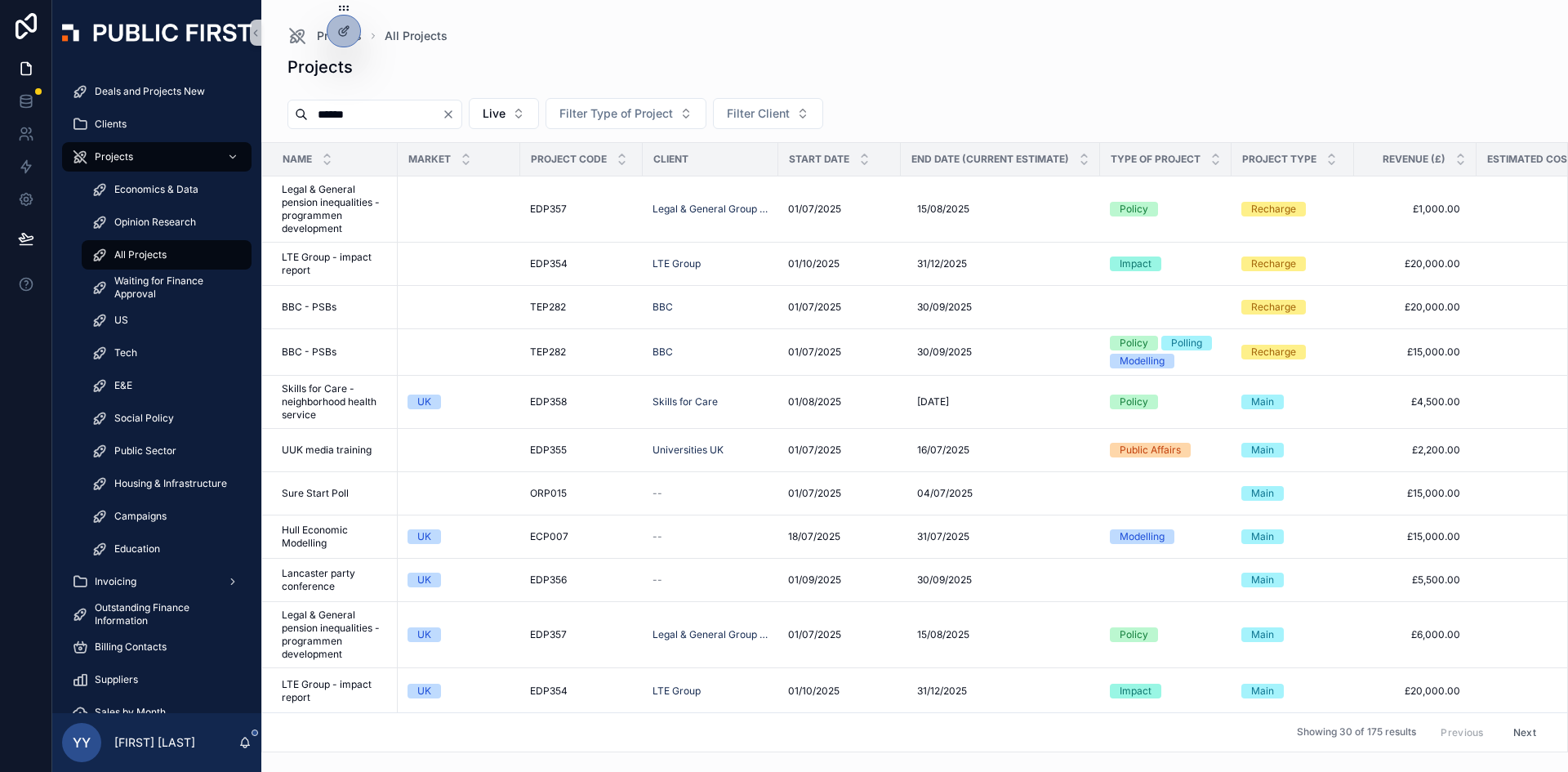 type on "******" 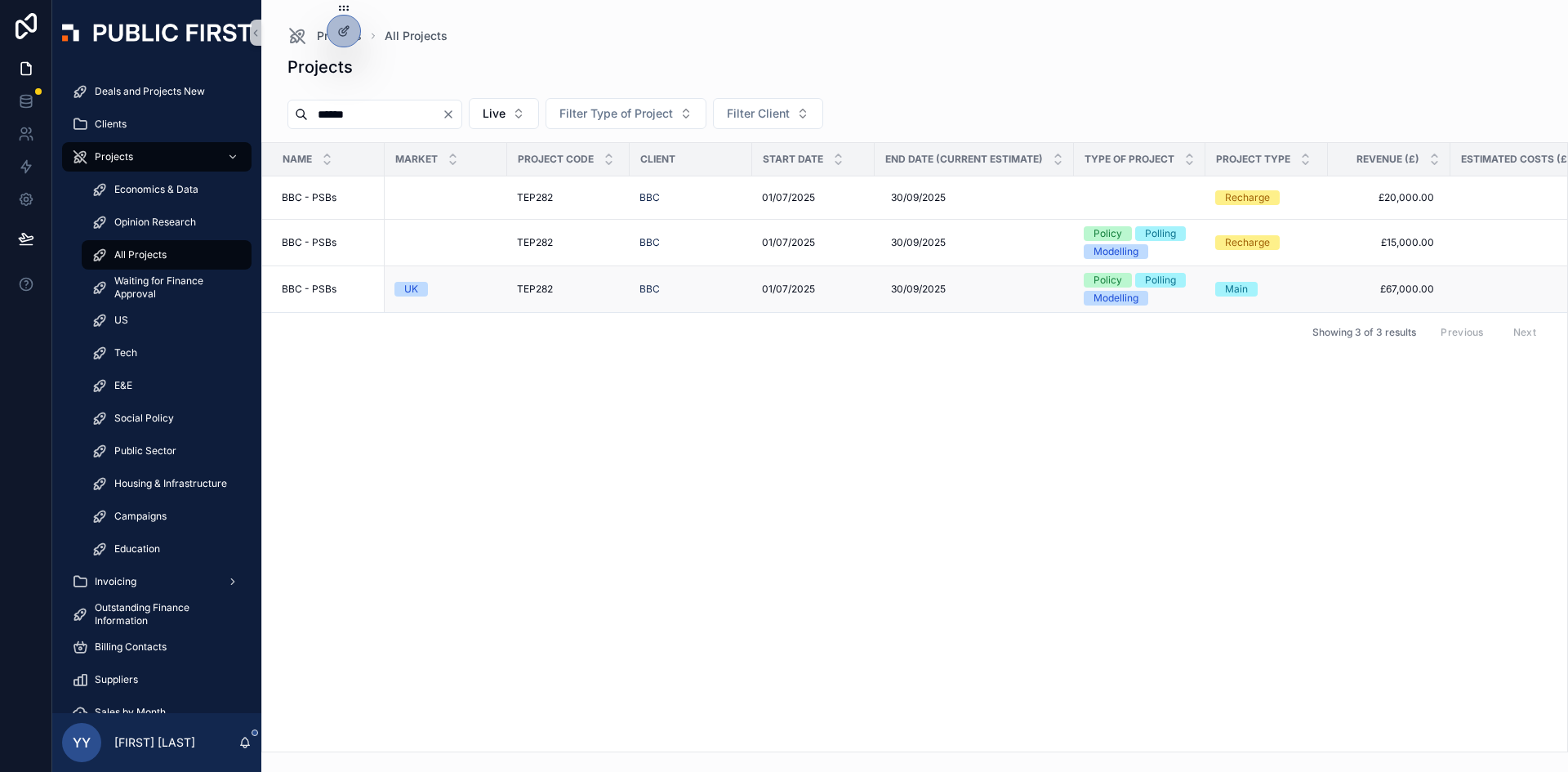 click on "TEP282" at bounding box center [535, 289] 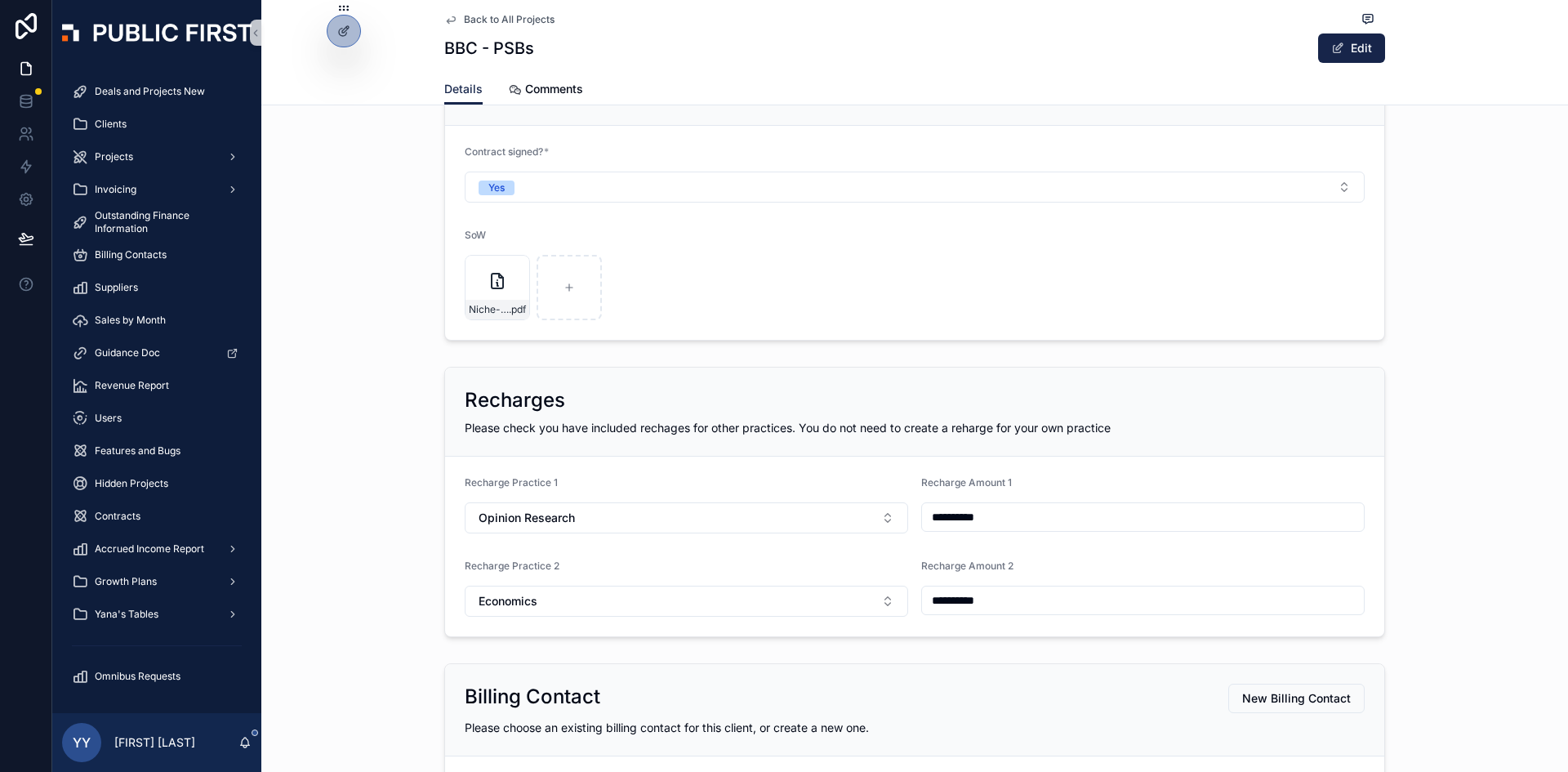 scroll, scrollTop: 817, scrollLeft: 0, axis: vertical 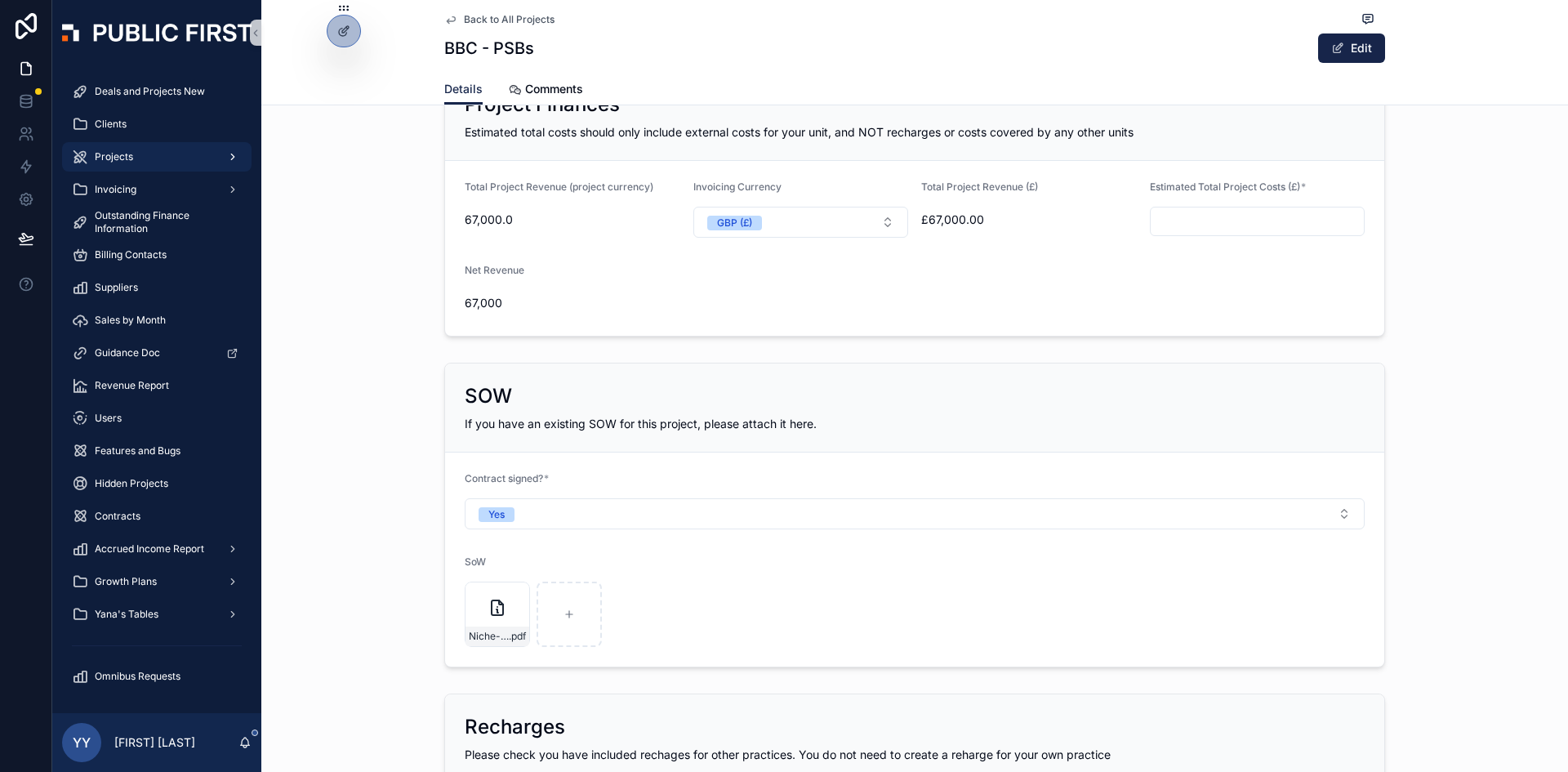 click on "Projects" at bounding box center (157, 157) 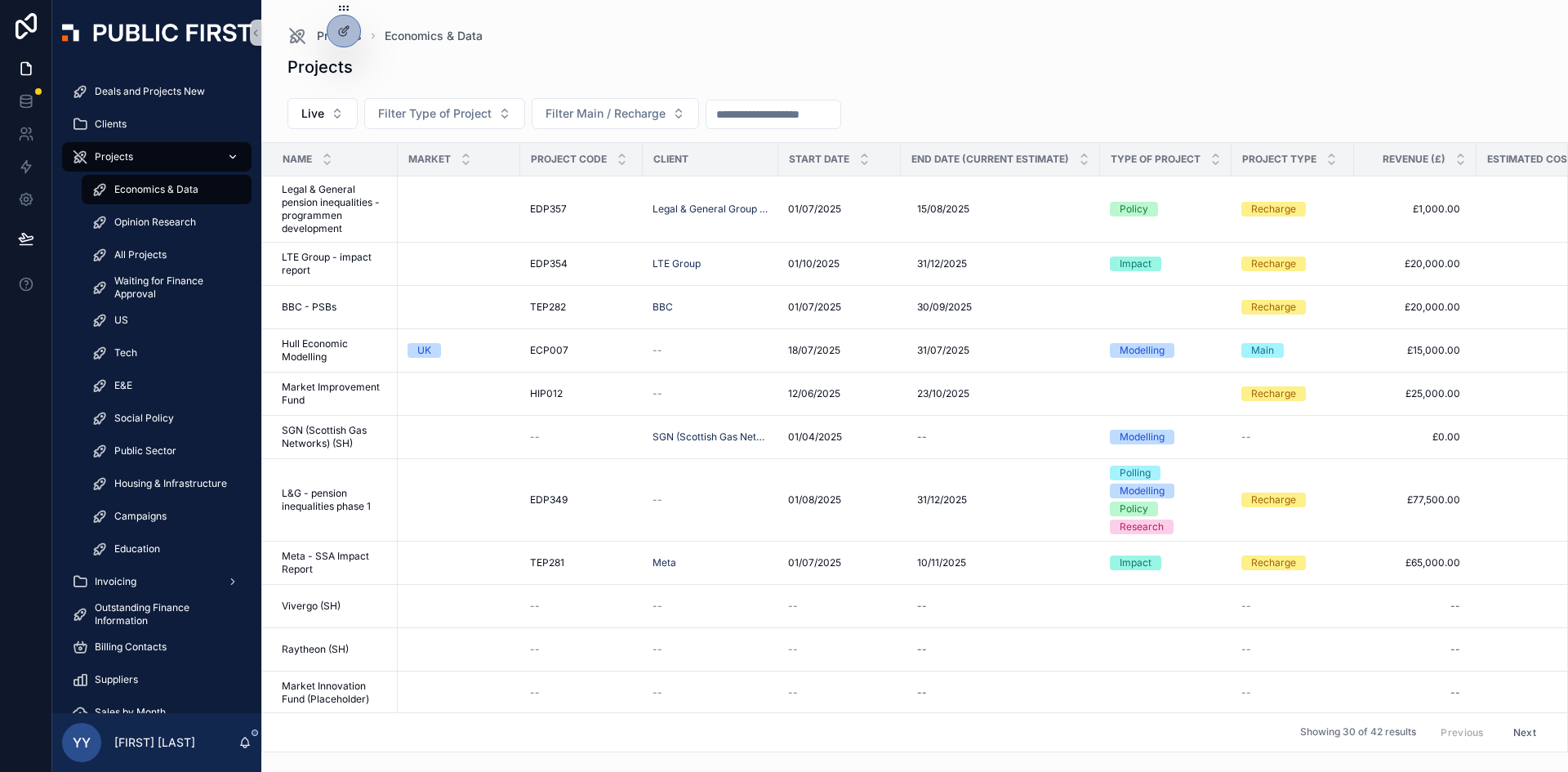 scroll, scrollTop: 0, scrollLeft: 0, axis: both 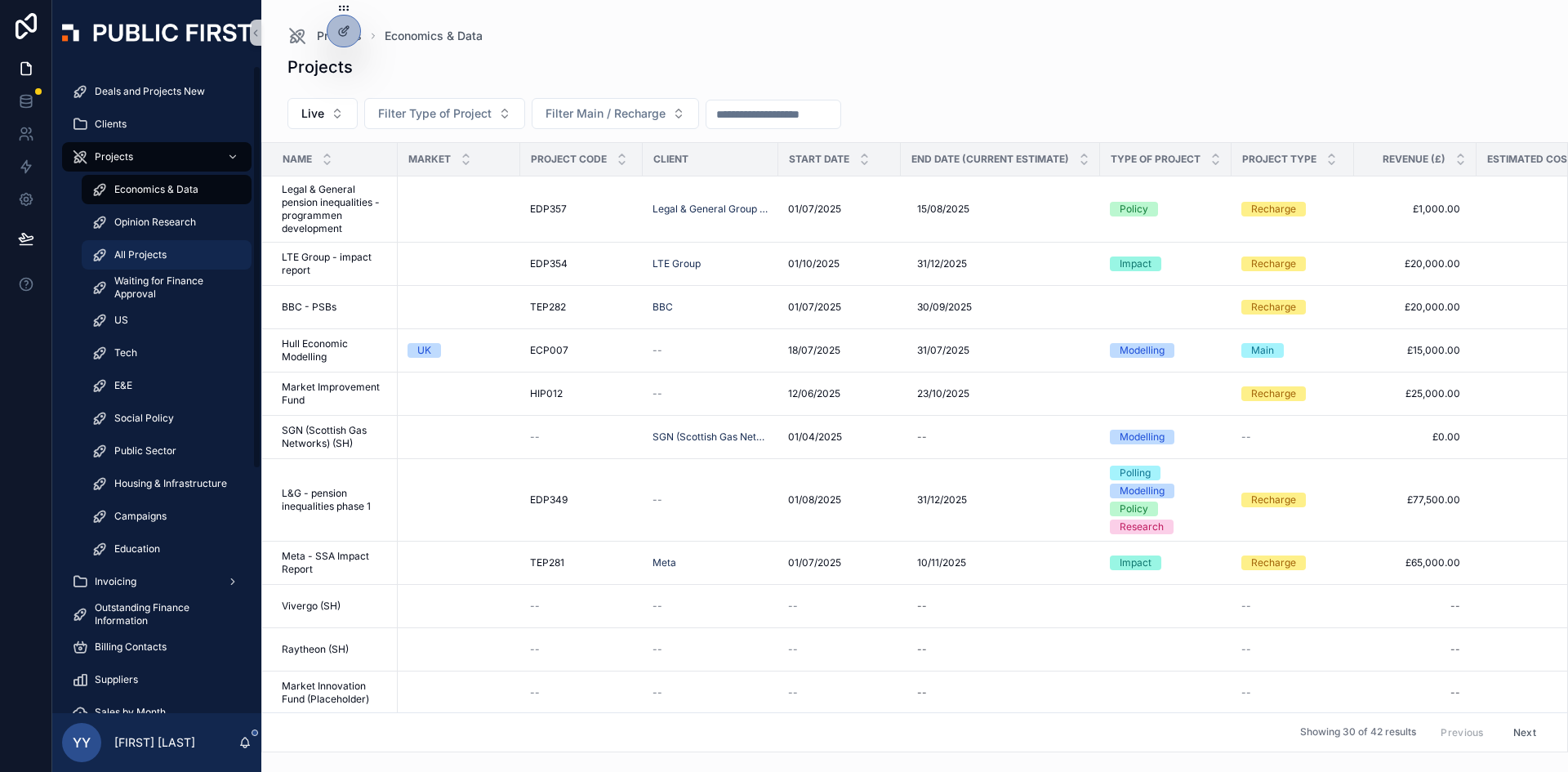 click on "All Projects" at bounding box center [140, 255] 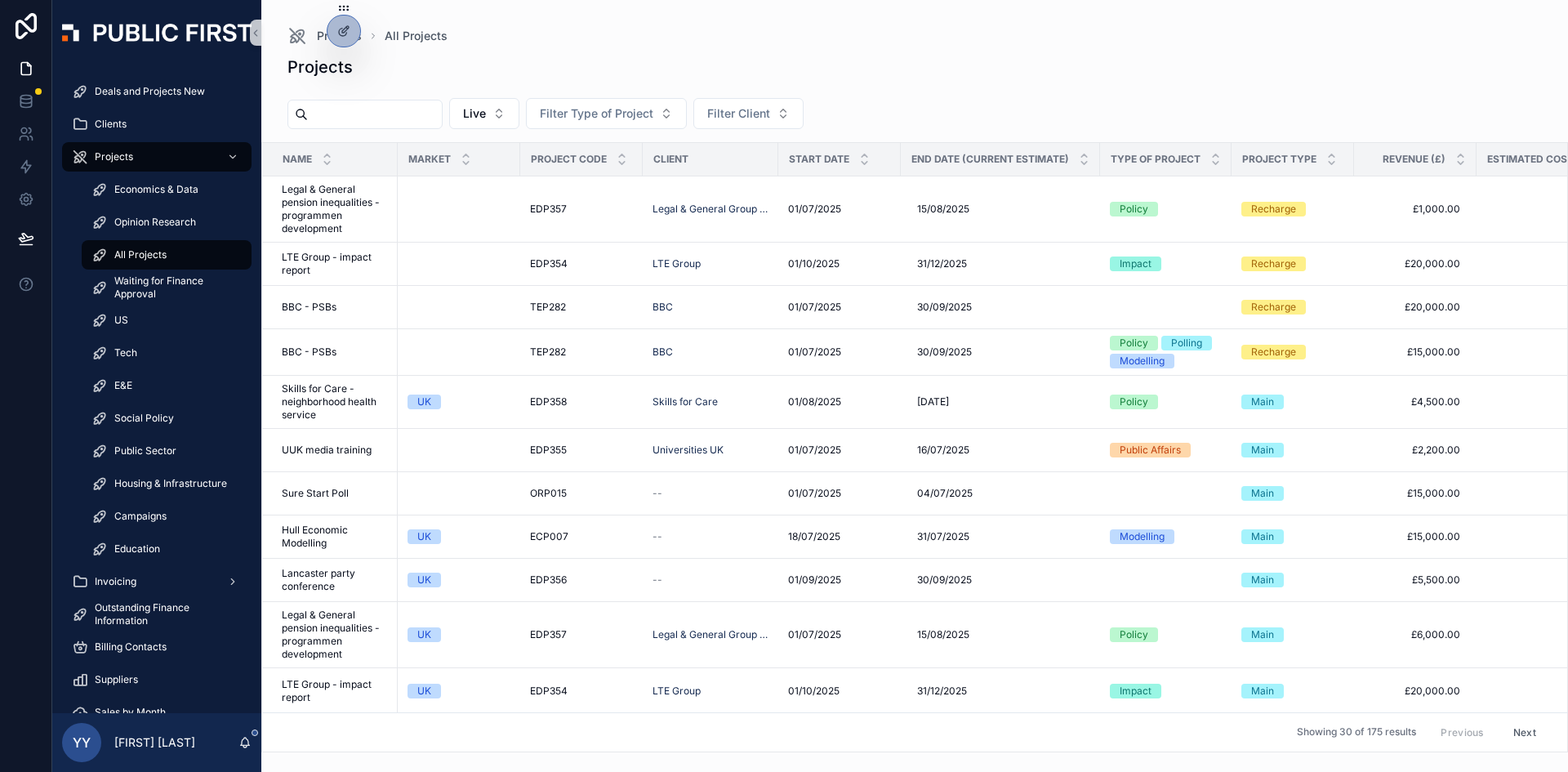 click at bounding box center (375, 114) 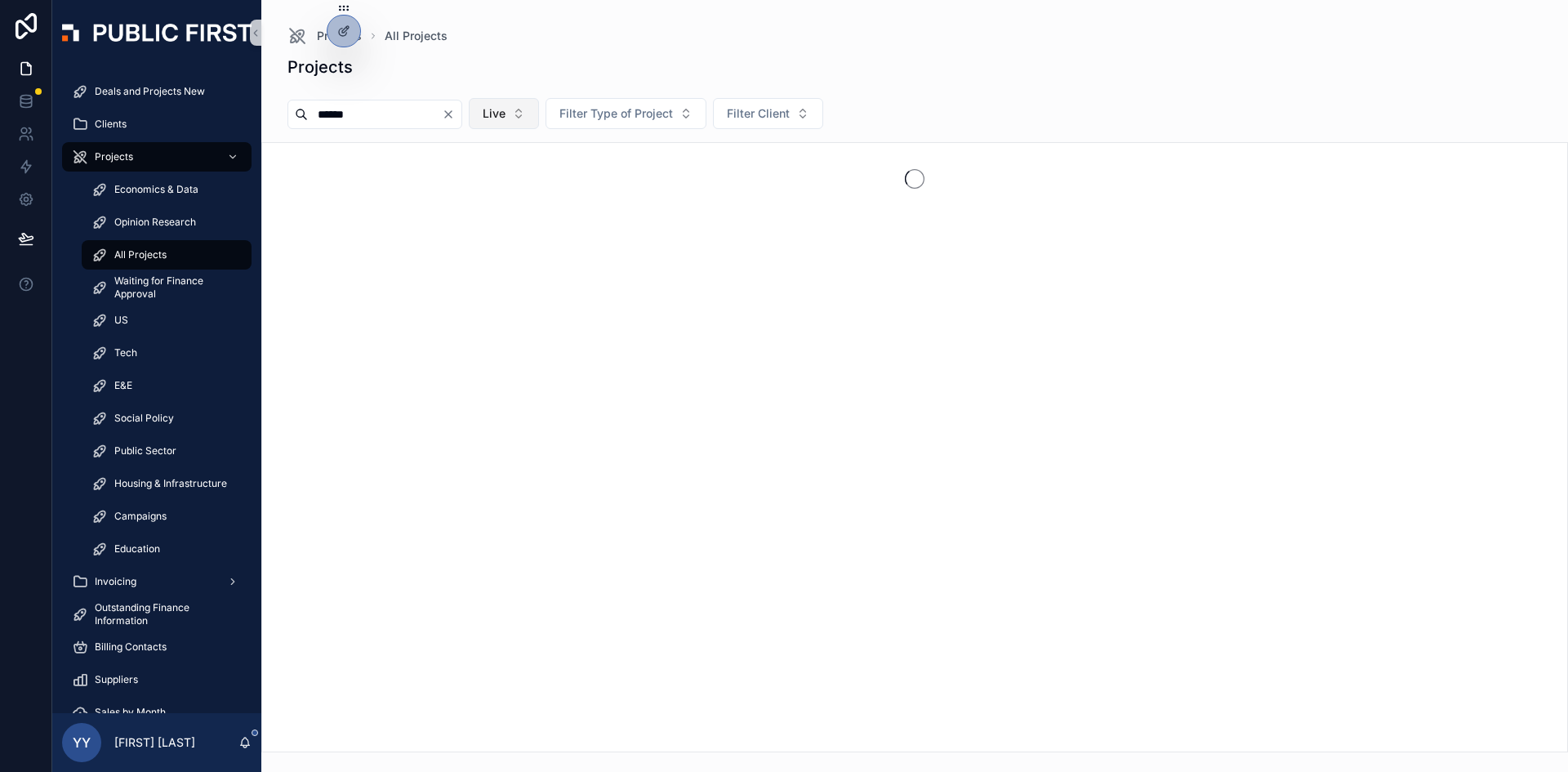 type on "******" 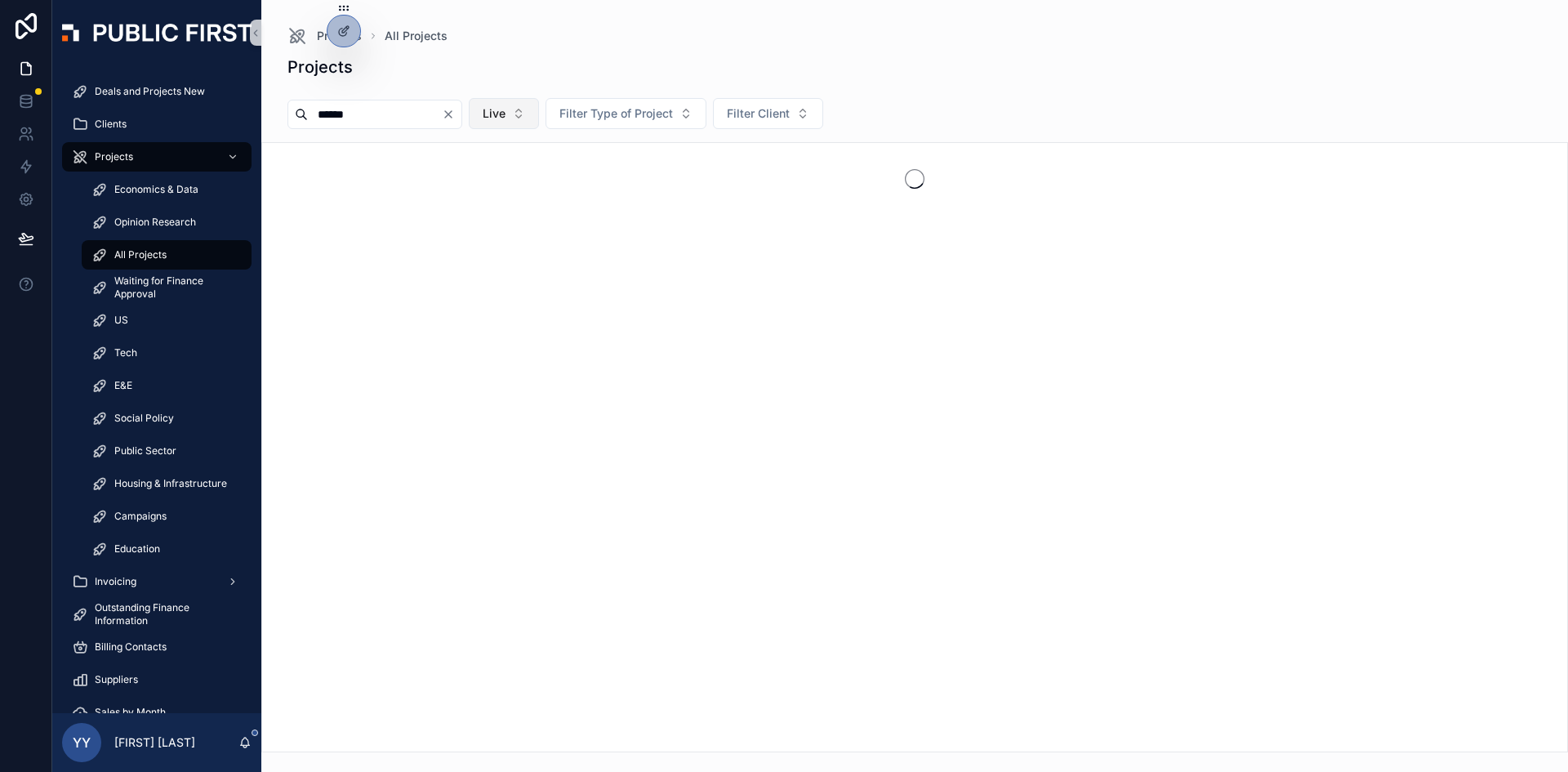 click on "Live" at bounding box center (494, 114) 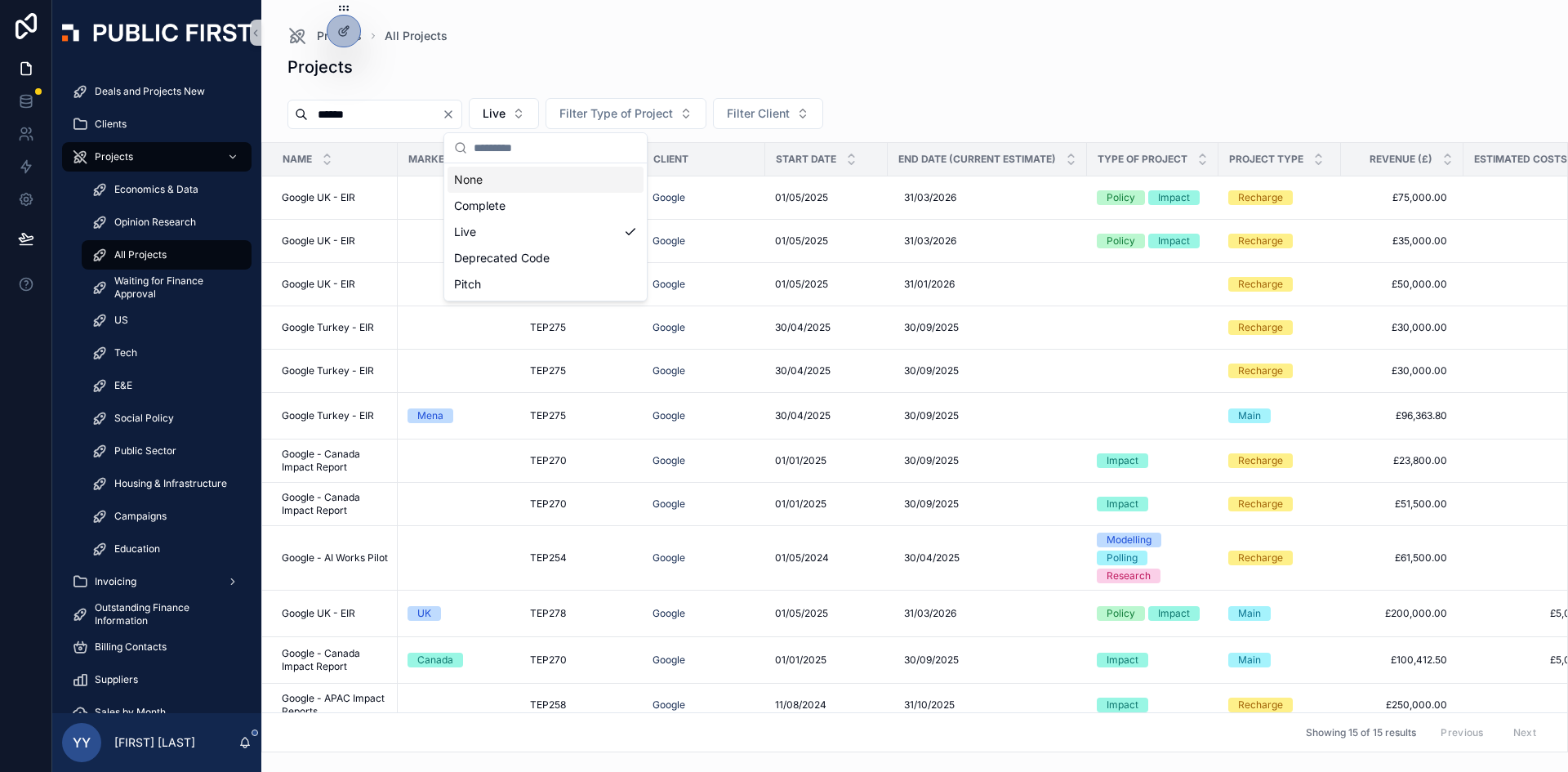 click on "None" at bounding box center [546, 180] 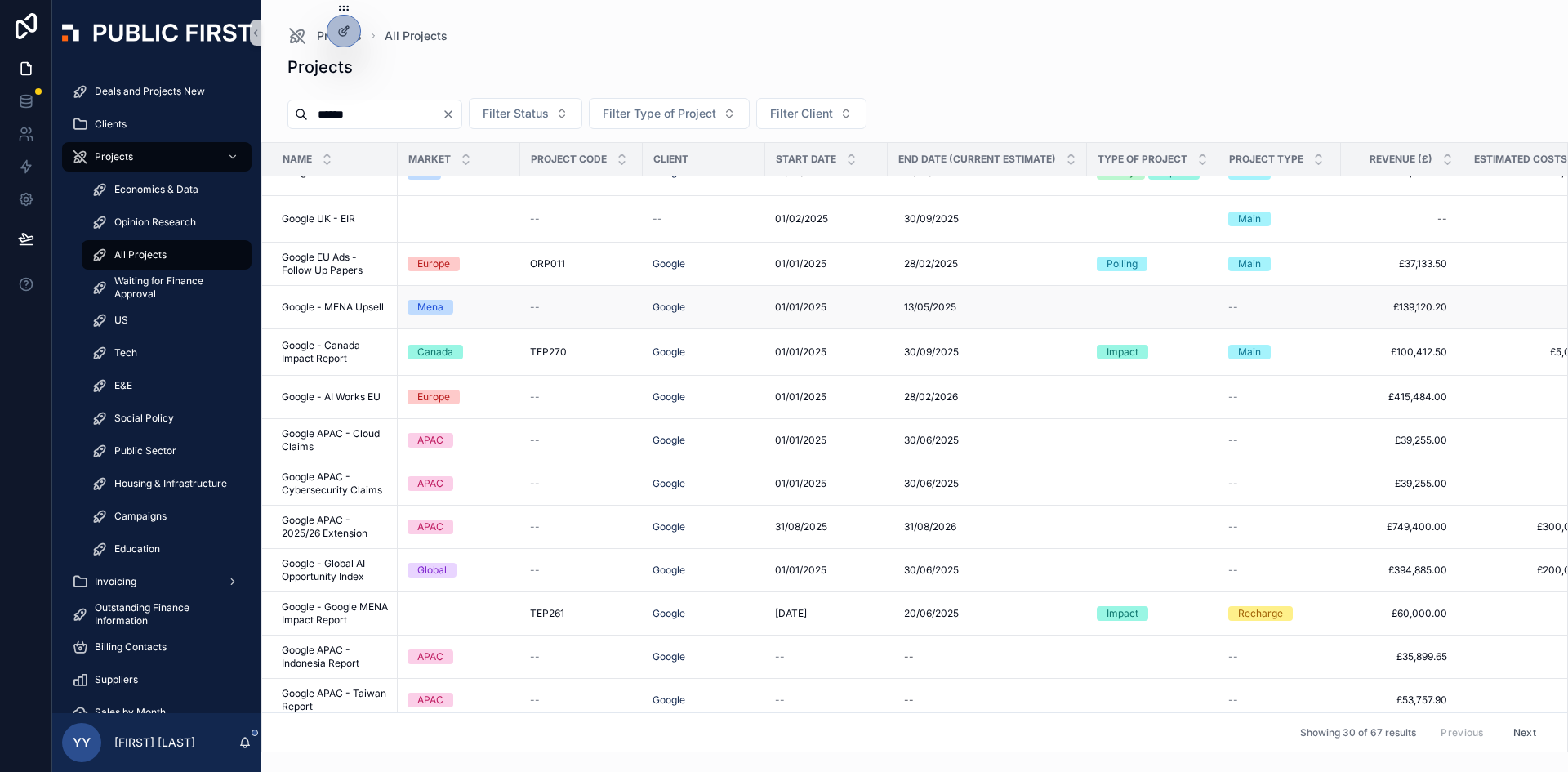 scroll, scrollTop: 817, scrollLeft: 0, axis: vertical 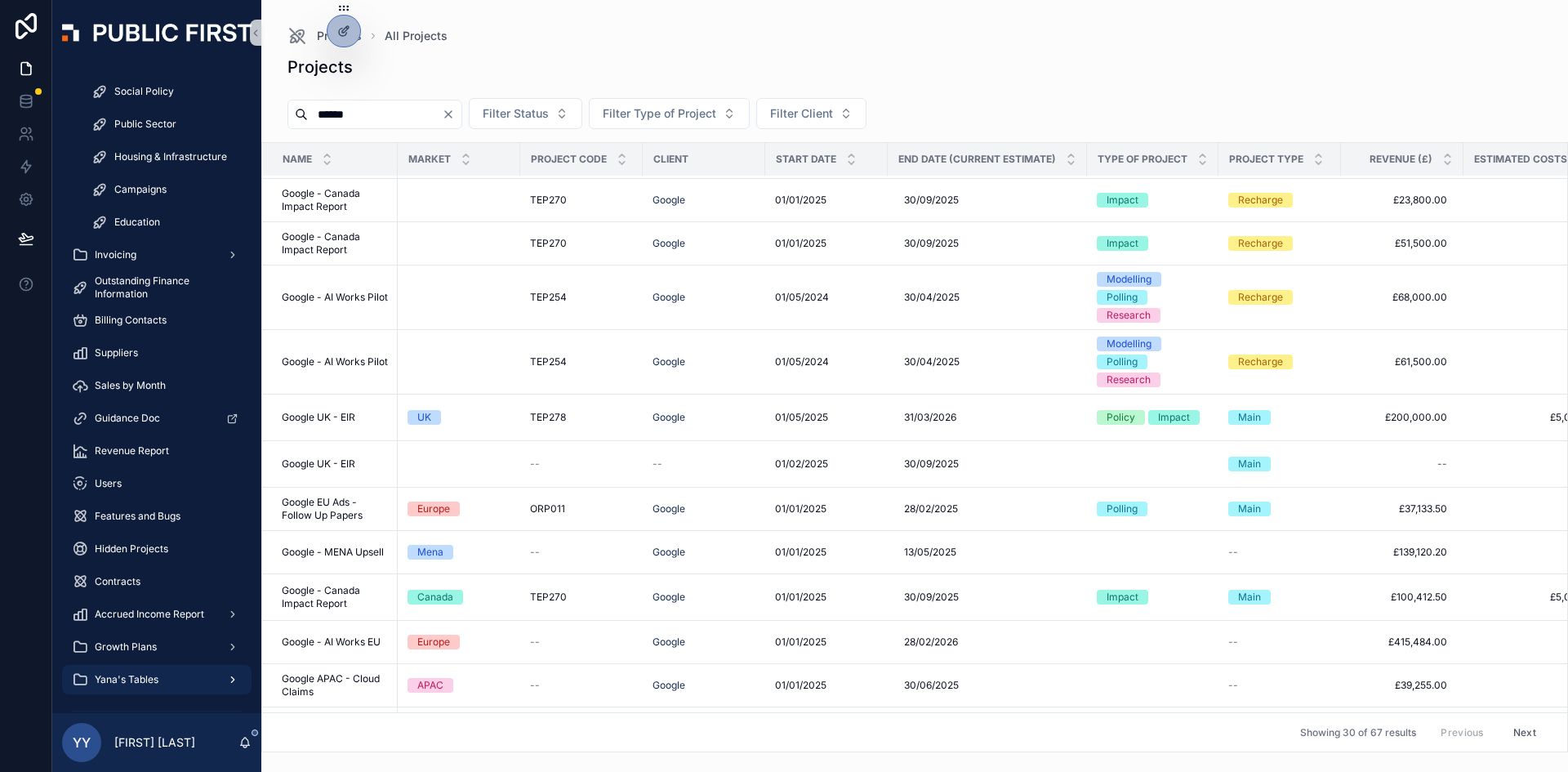 click on "Yana's Tables" at bounding box center [127, 680] 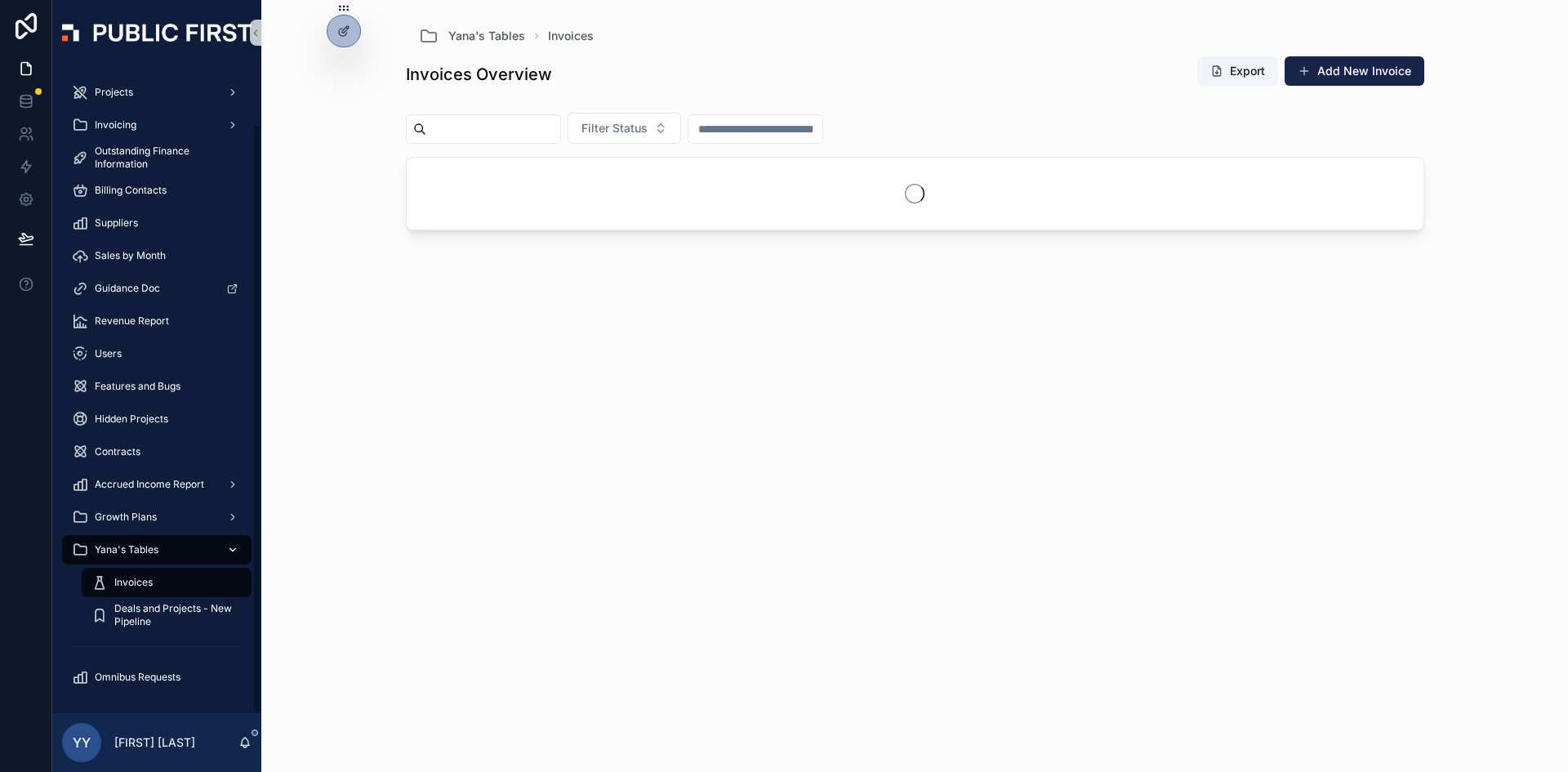 scroll, scrollTop: 65, scrollLeft: 0, axis: vertical 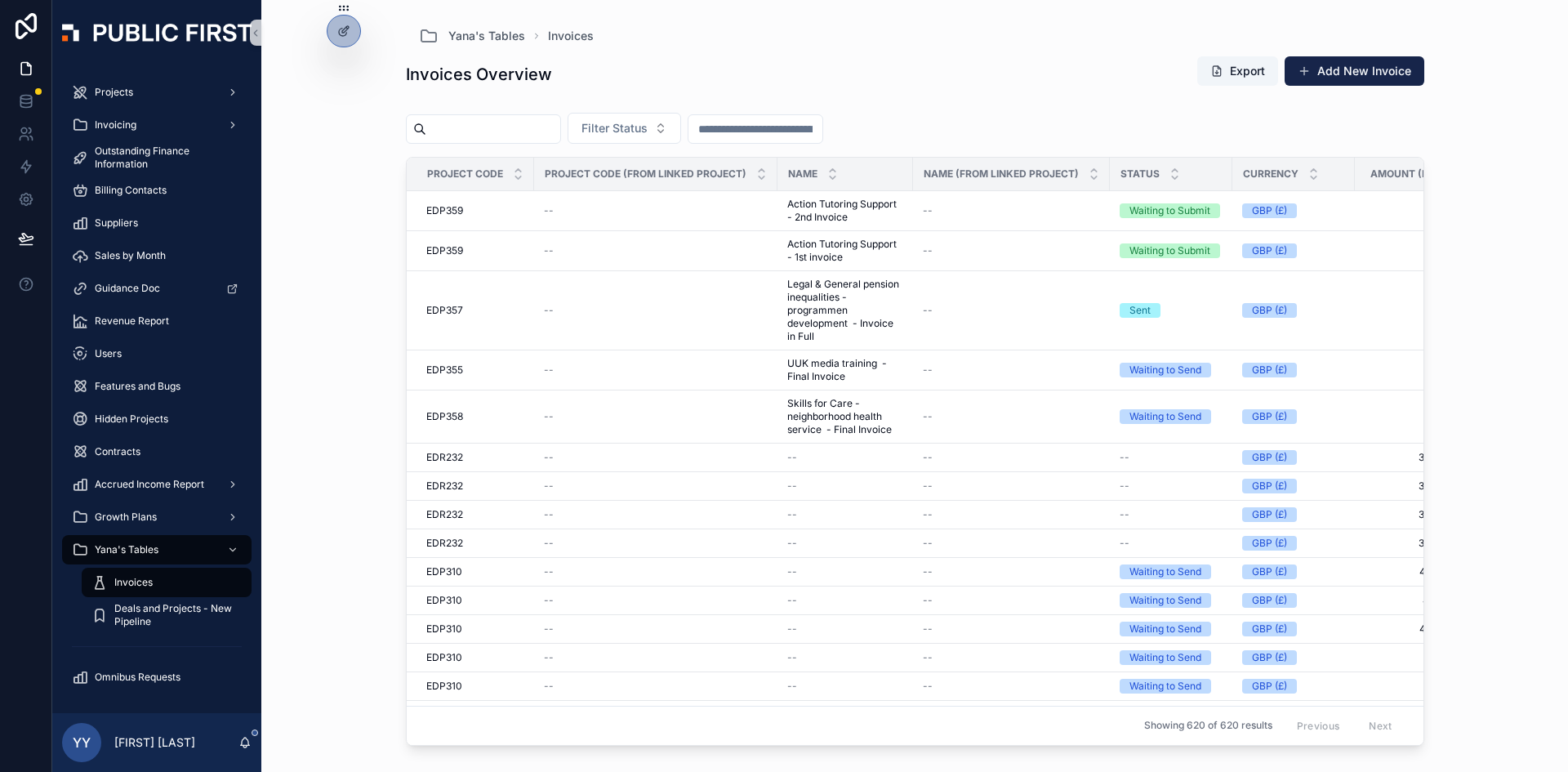 click at bounding box center [755, 129] 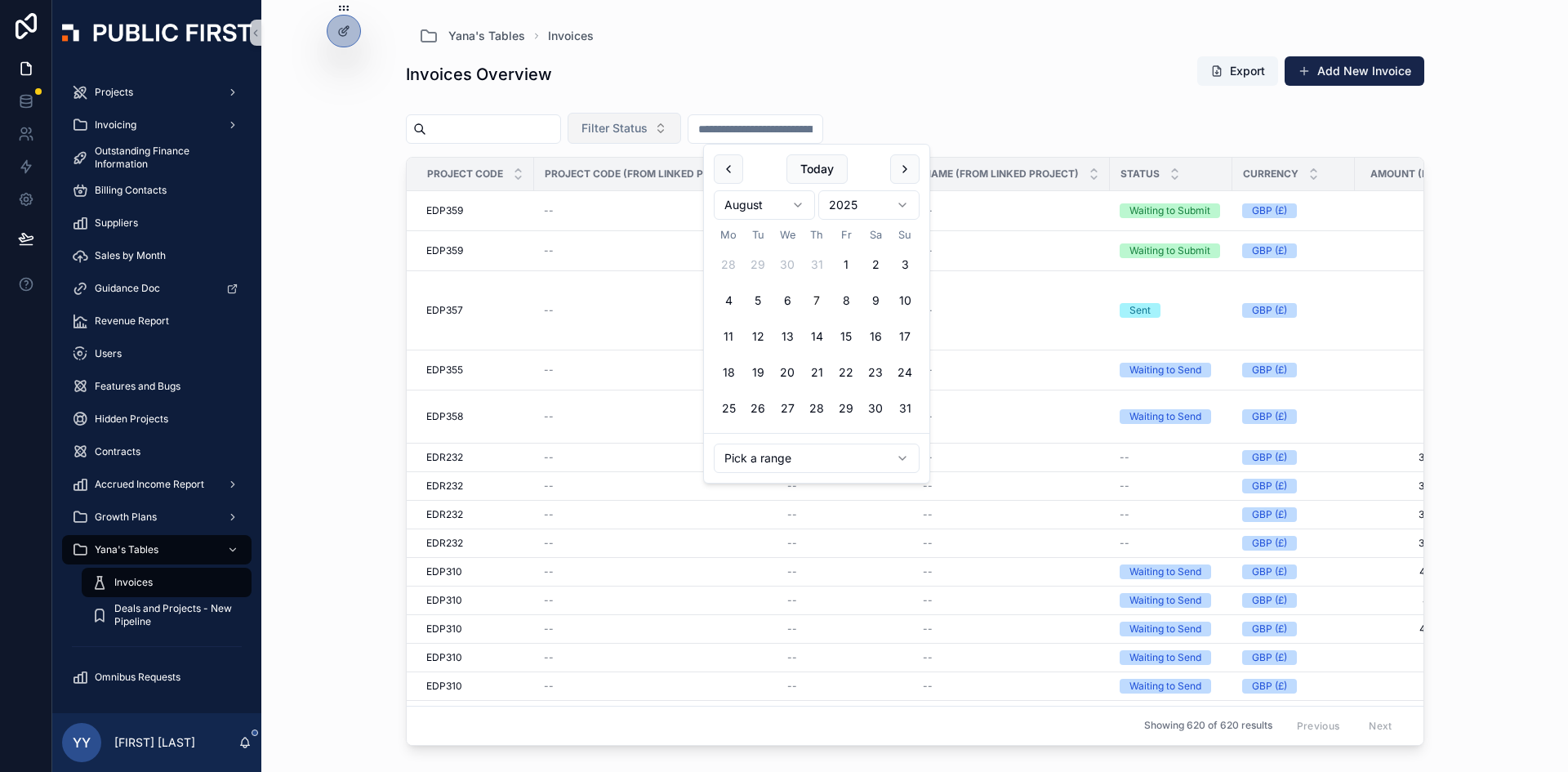 click on "Filter Status" at bounding box center [624, 128] 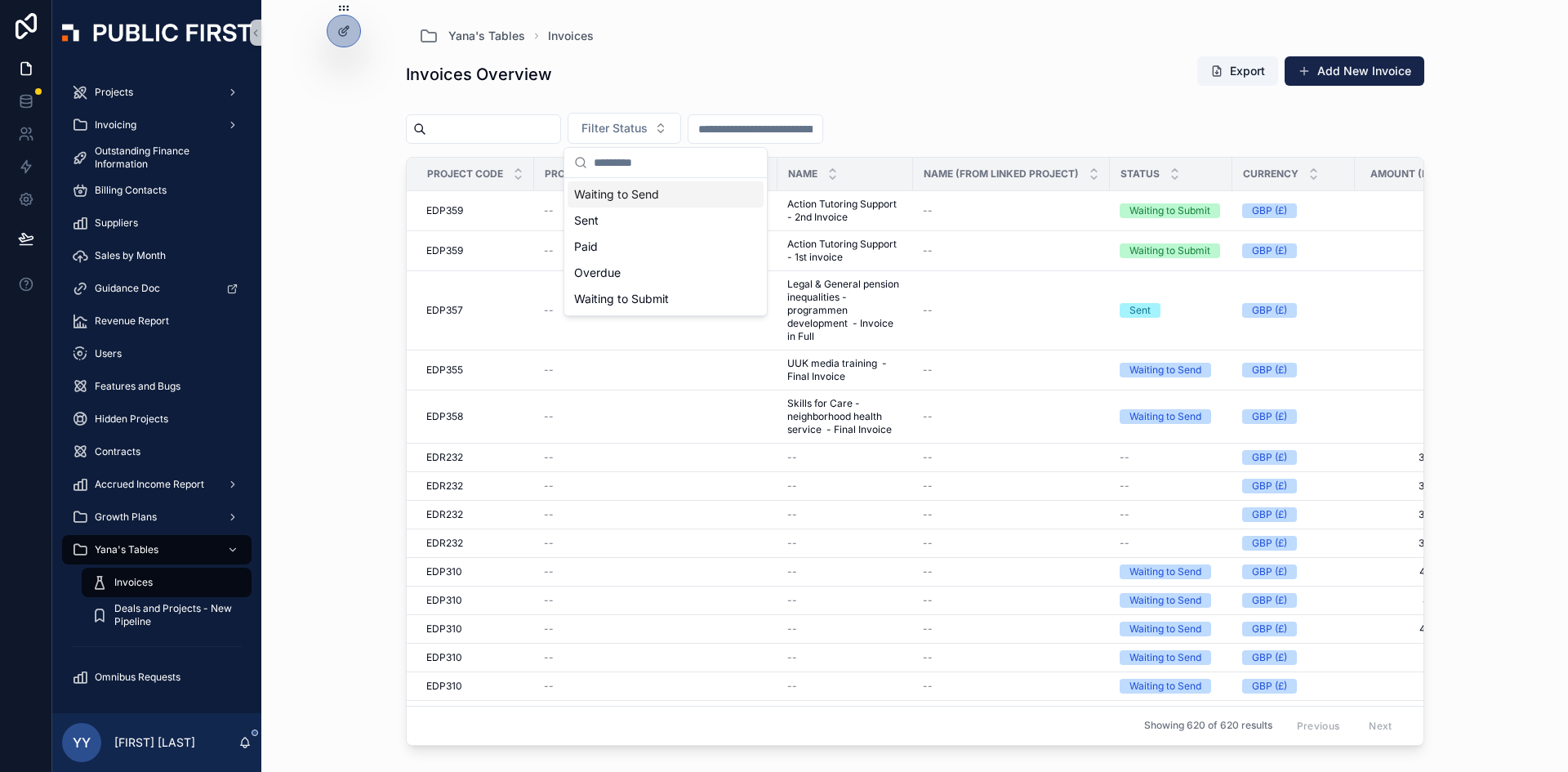 click on "Waiting to Send" at bounding box center [666, 194] 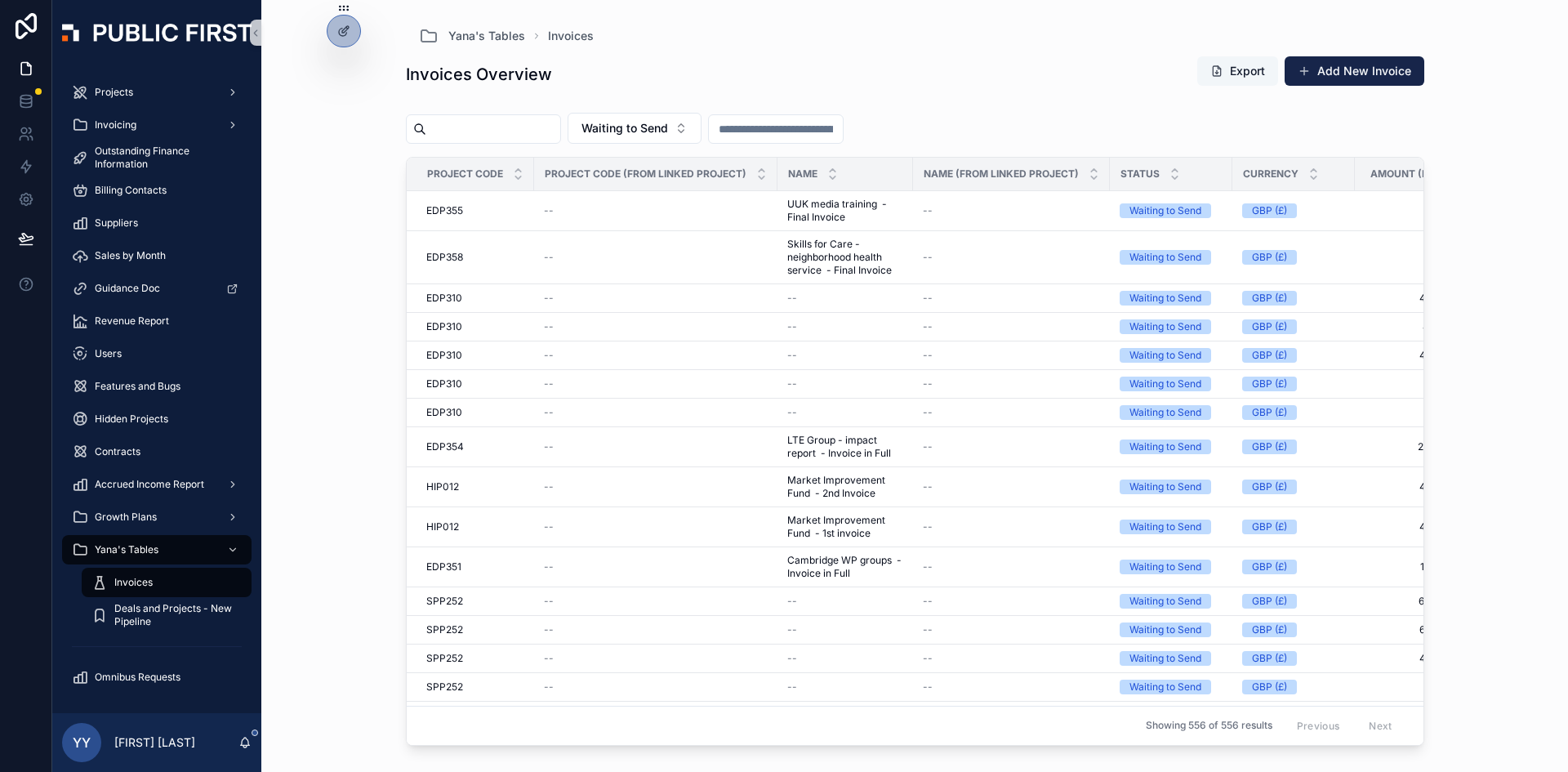 click on "Export" at bounding box center (1237, 71) 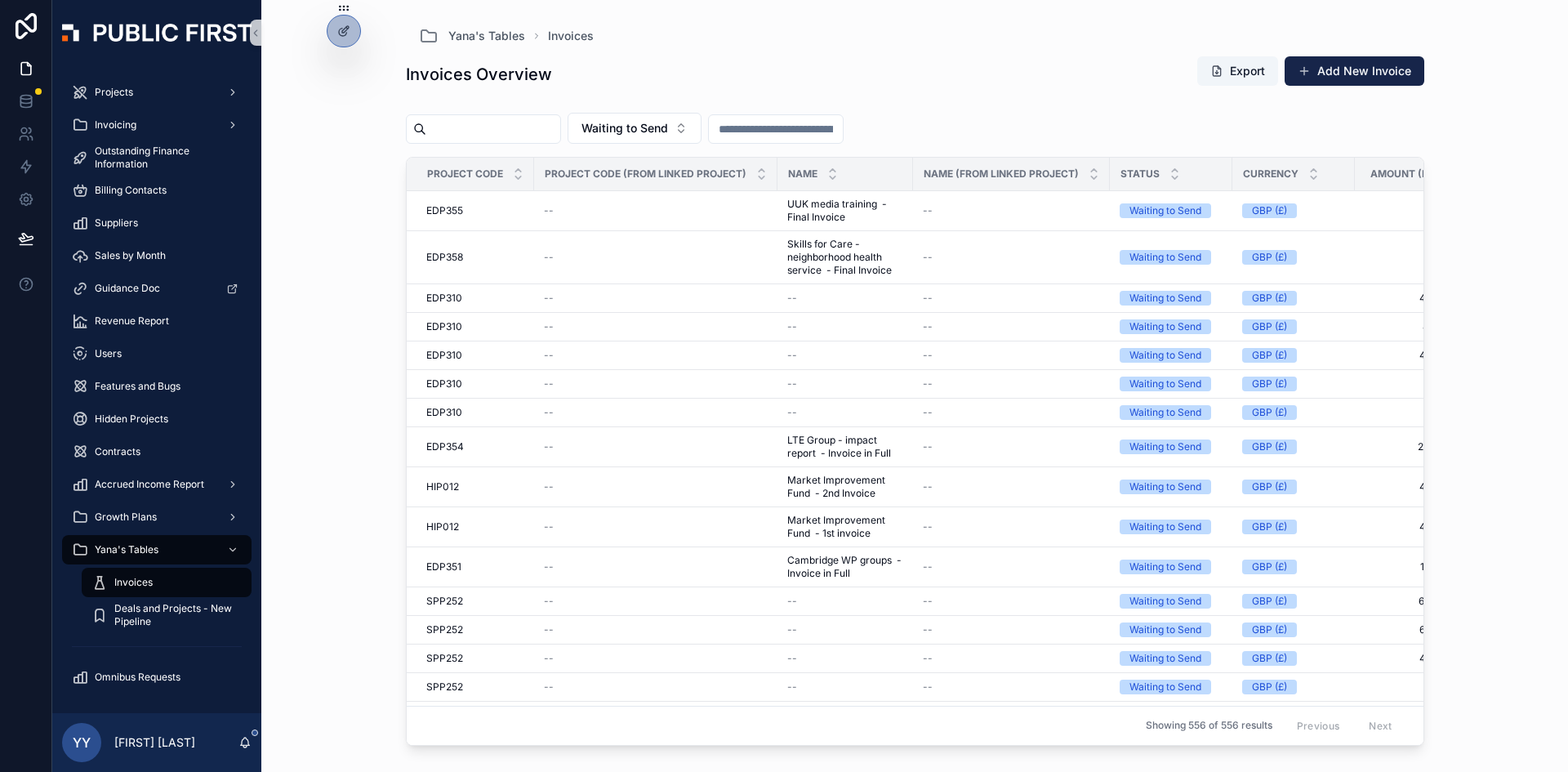 click on "Invoices Overview Export Add New Invoice" at bounding box center (915, 74) 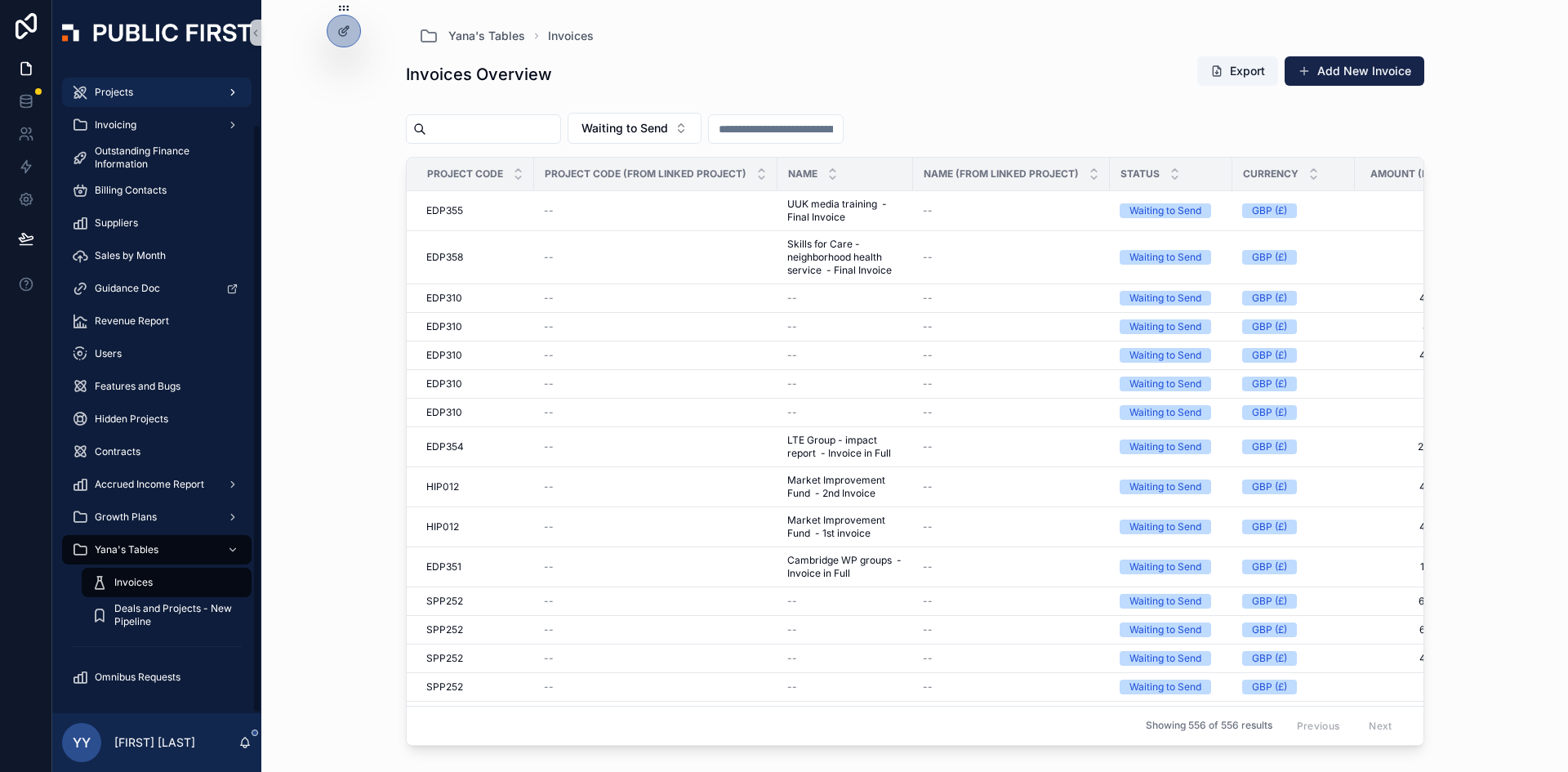 click on "Projects" at bounding box center (114, 92) 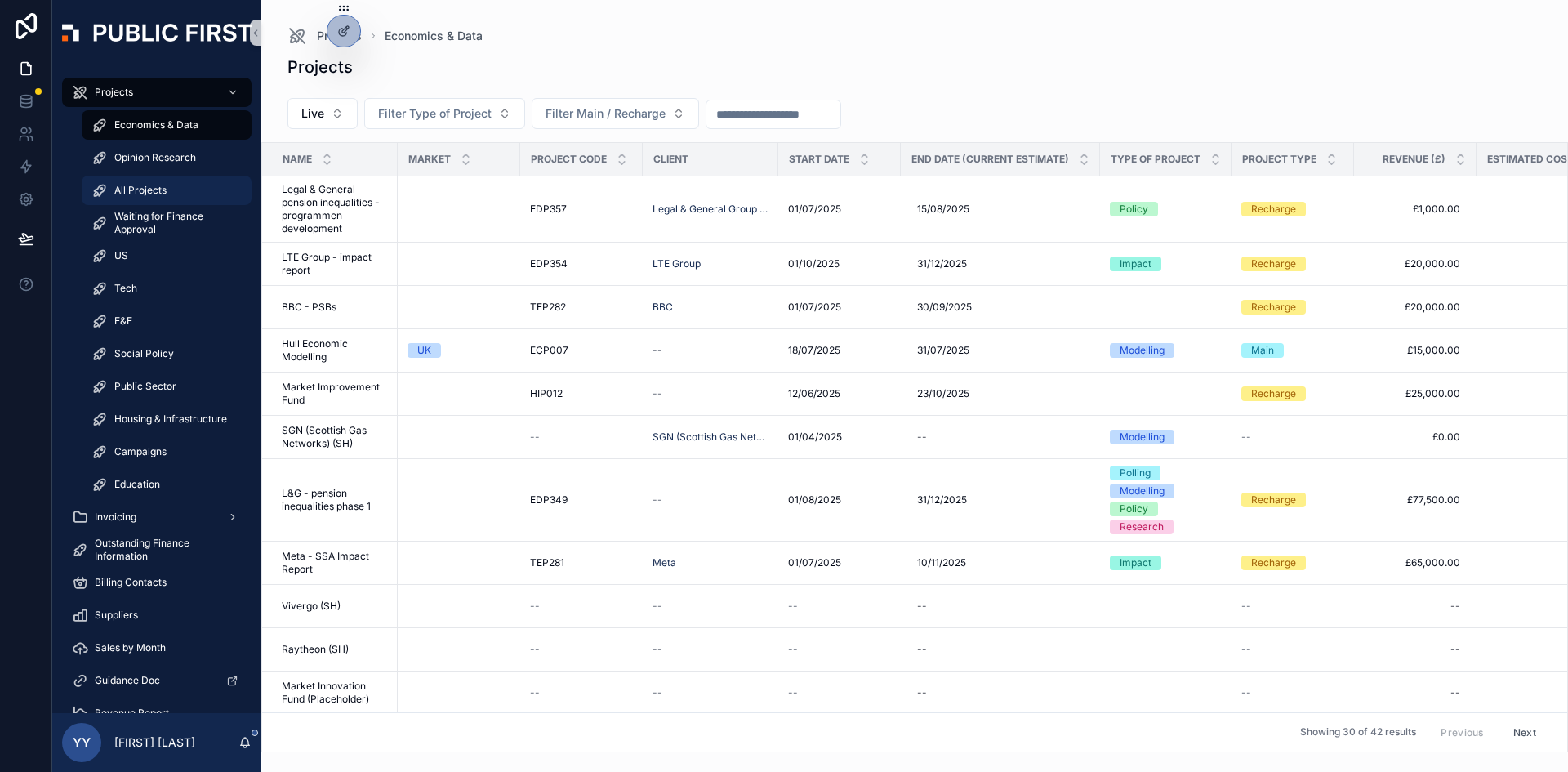 click on "All Projects" at bounding box center (140, 190) 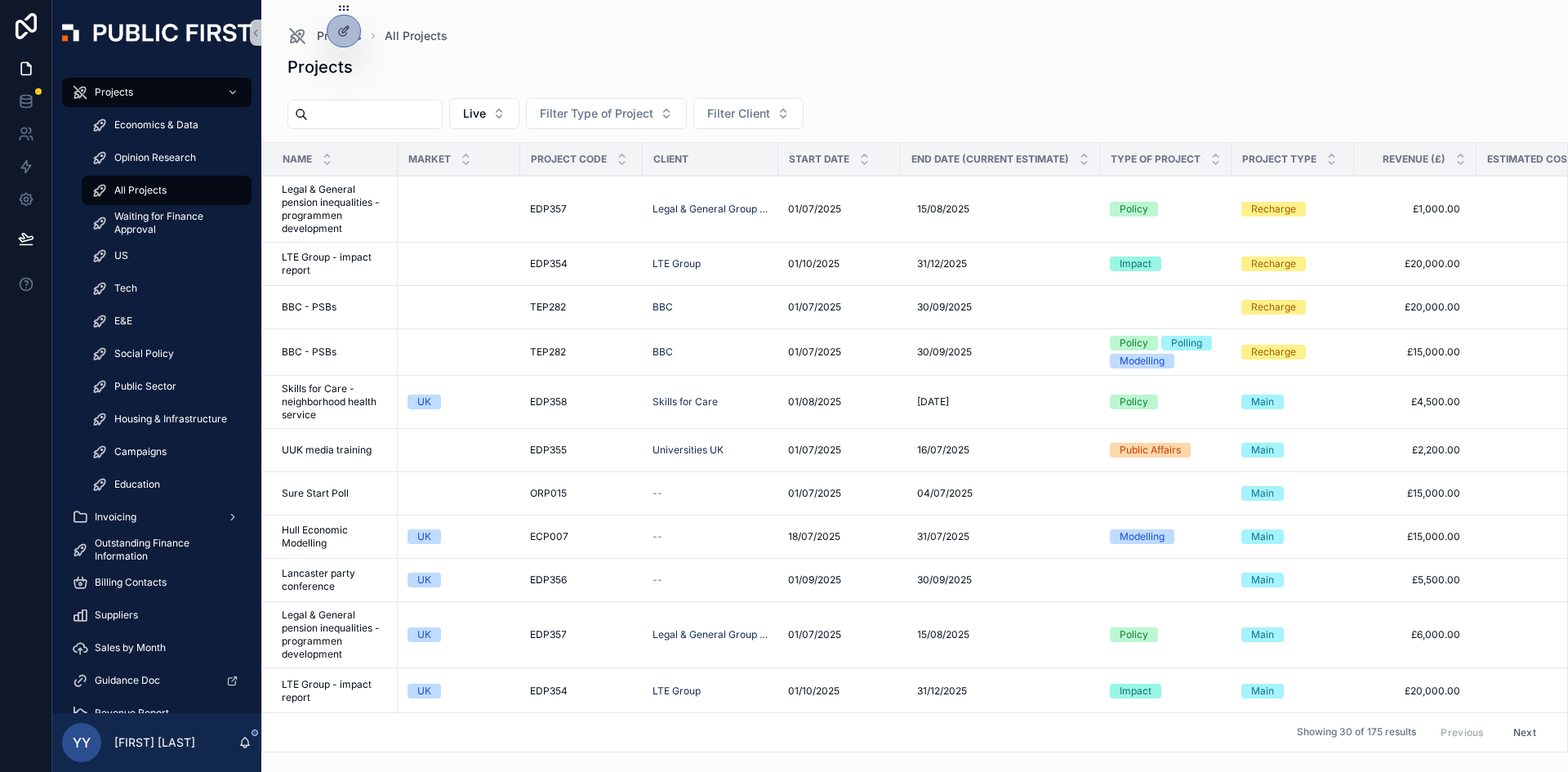 click at bounding box center (375, 114) 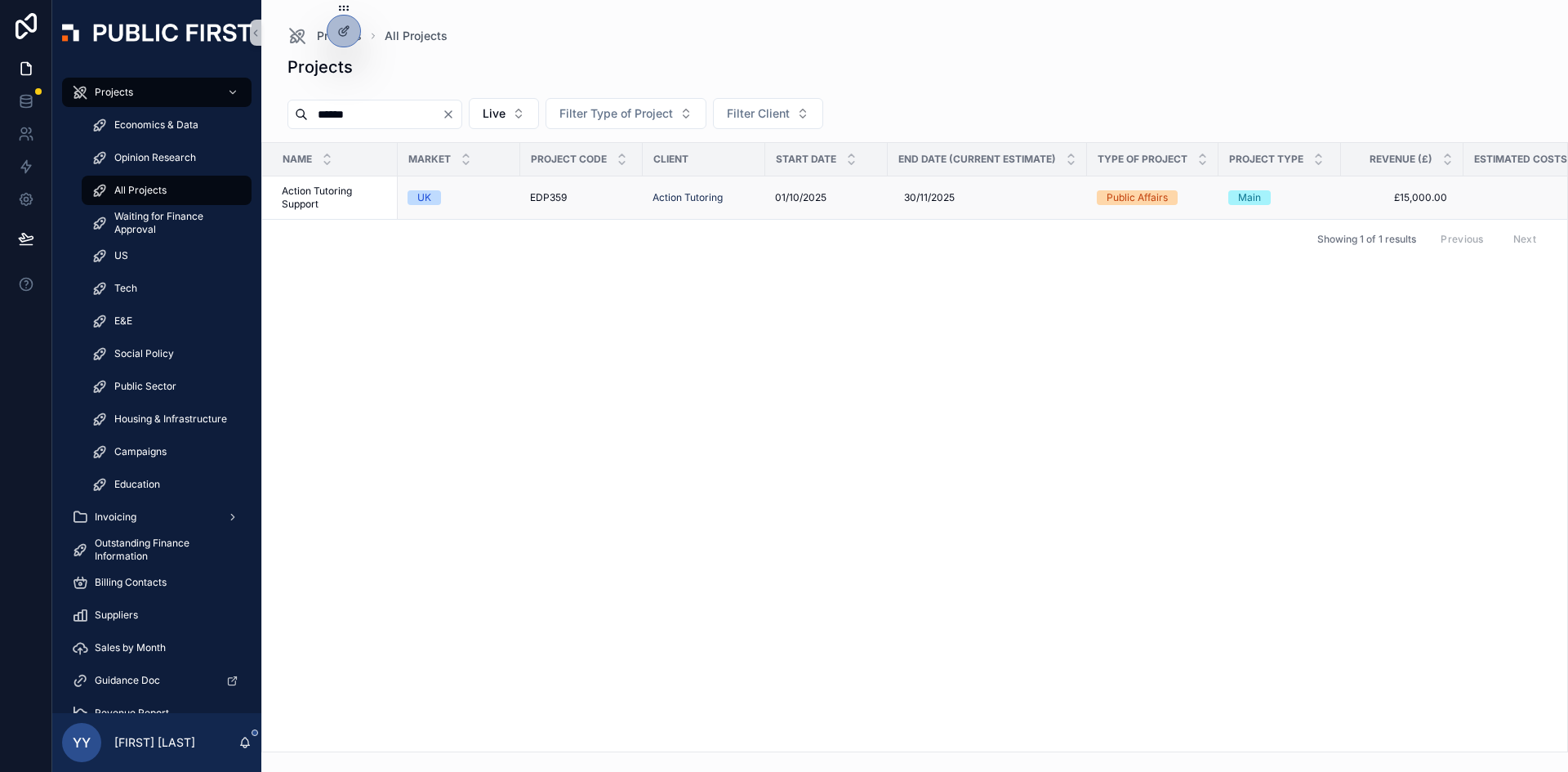 type on "******" 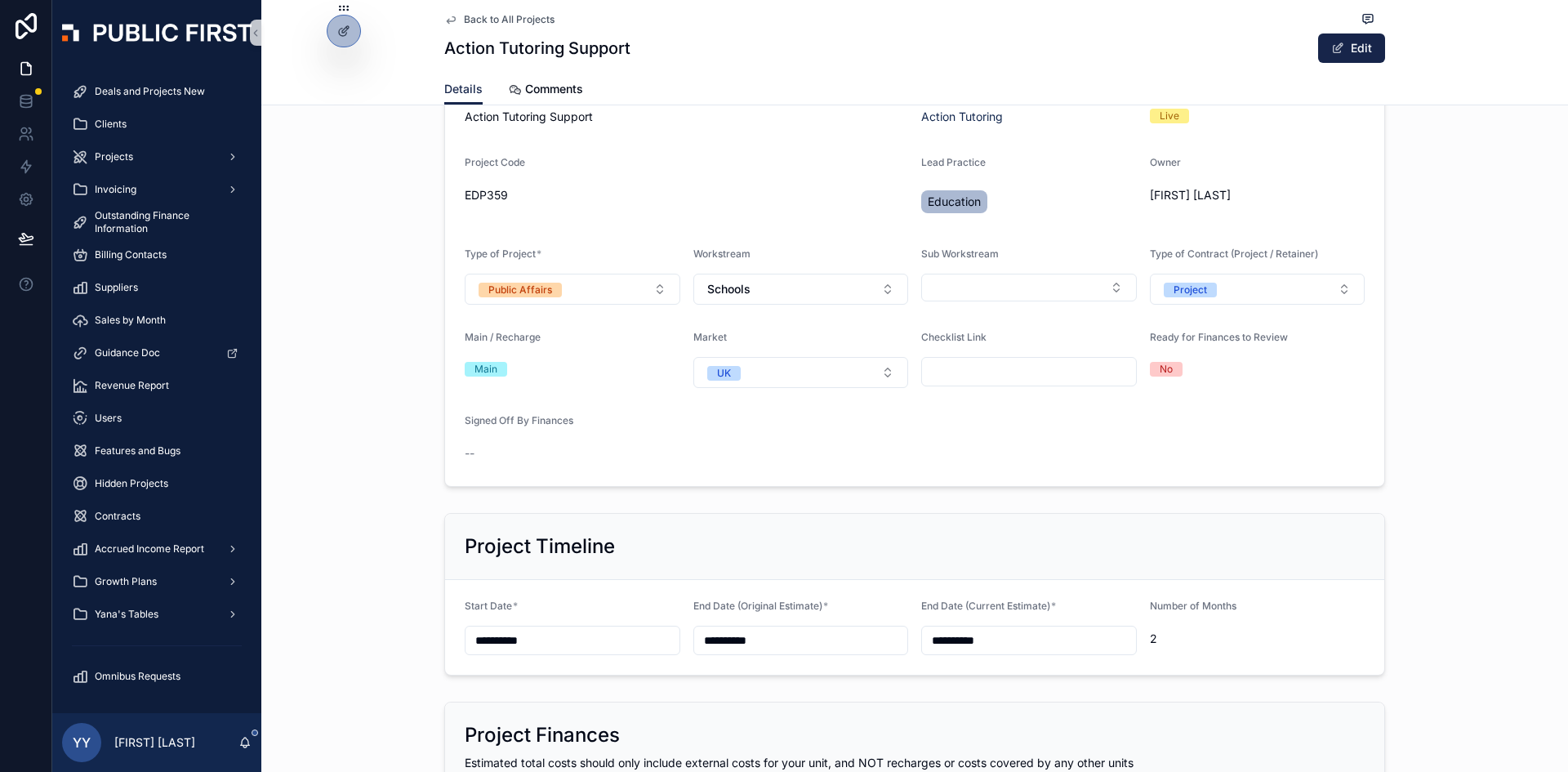 scroll, scrollTop: 572, scrollLeft: 0, axis: vertical 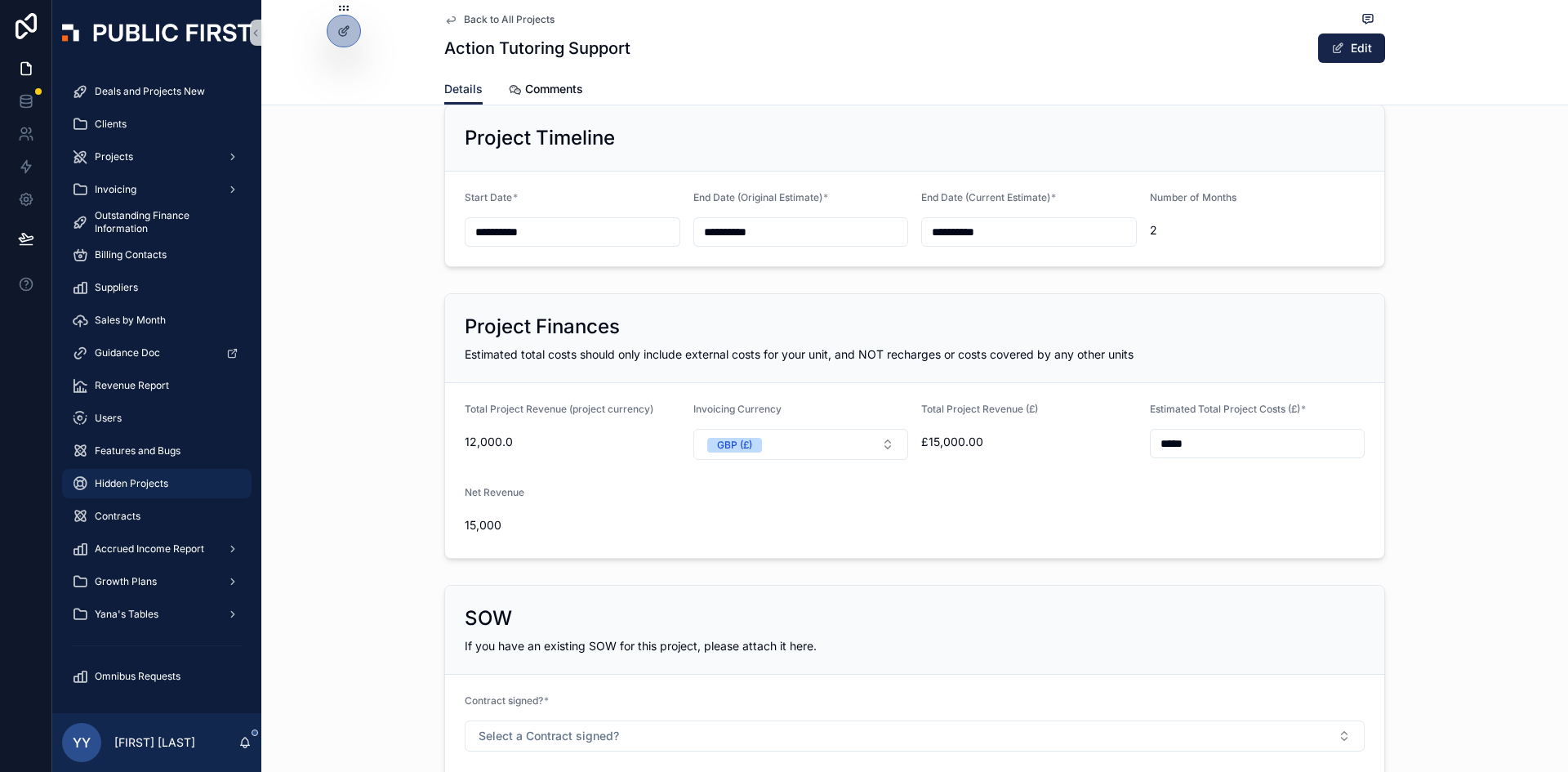 click on "Hidden Projects" at bounding box center [157, 484] 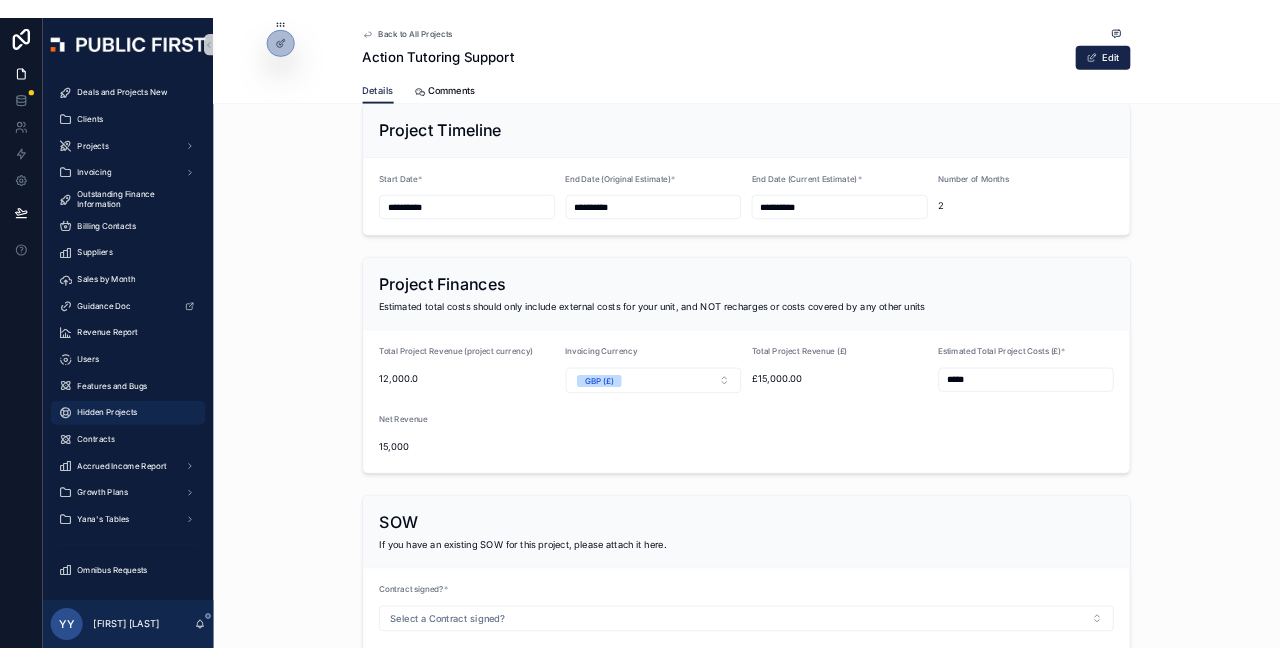 scroll, scrollTop: 0, scrollLeft: 0, axis: both 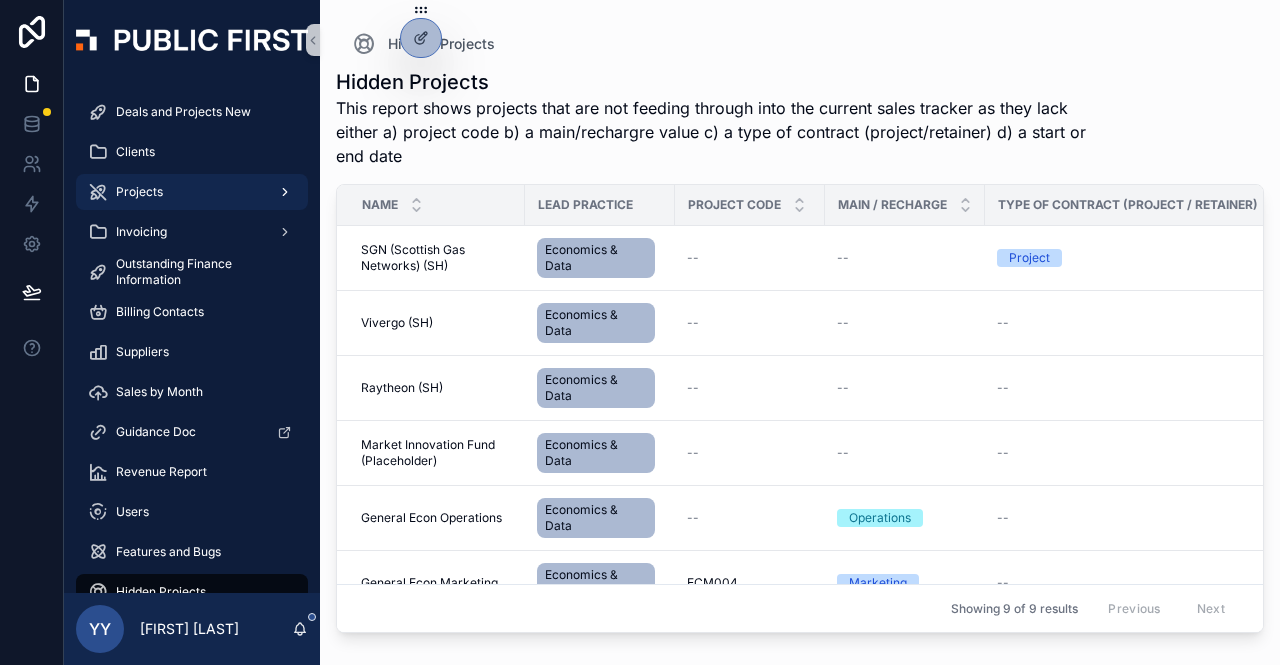 click on "Projects" at bounding box center [139, 192] 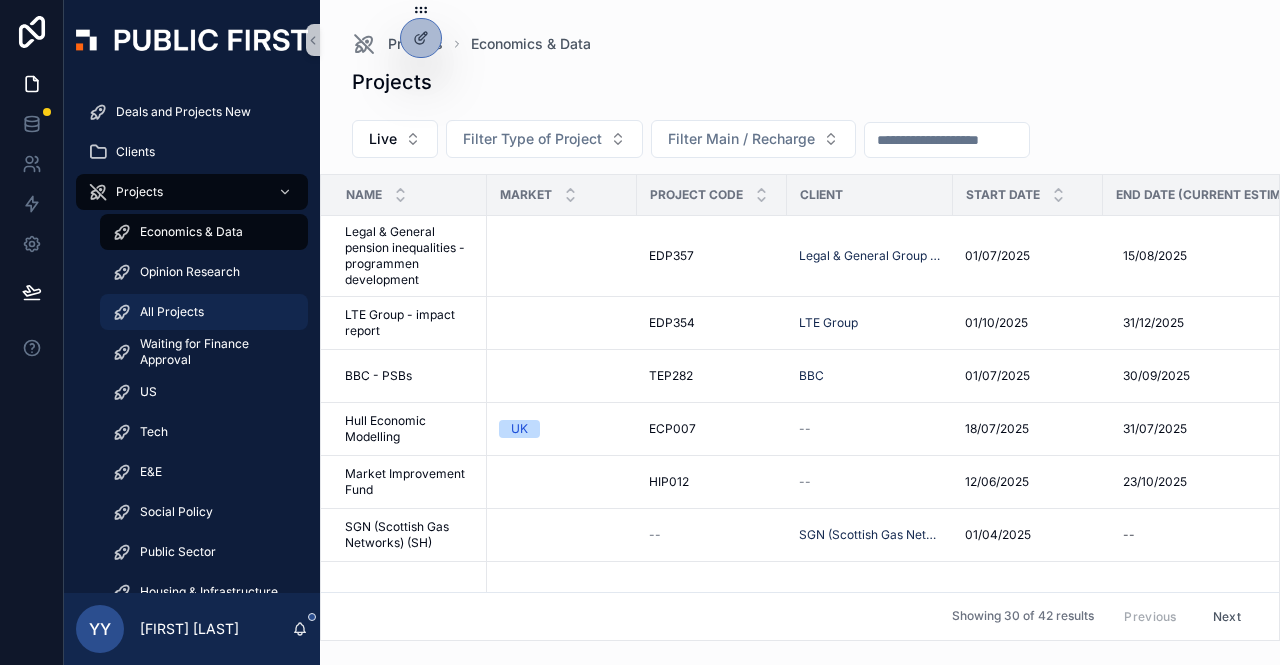 click on "All Projects" at bounding box center [172, 312] 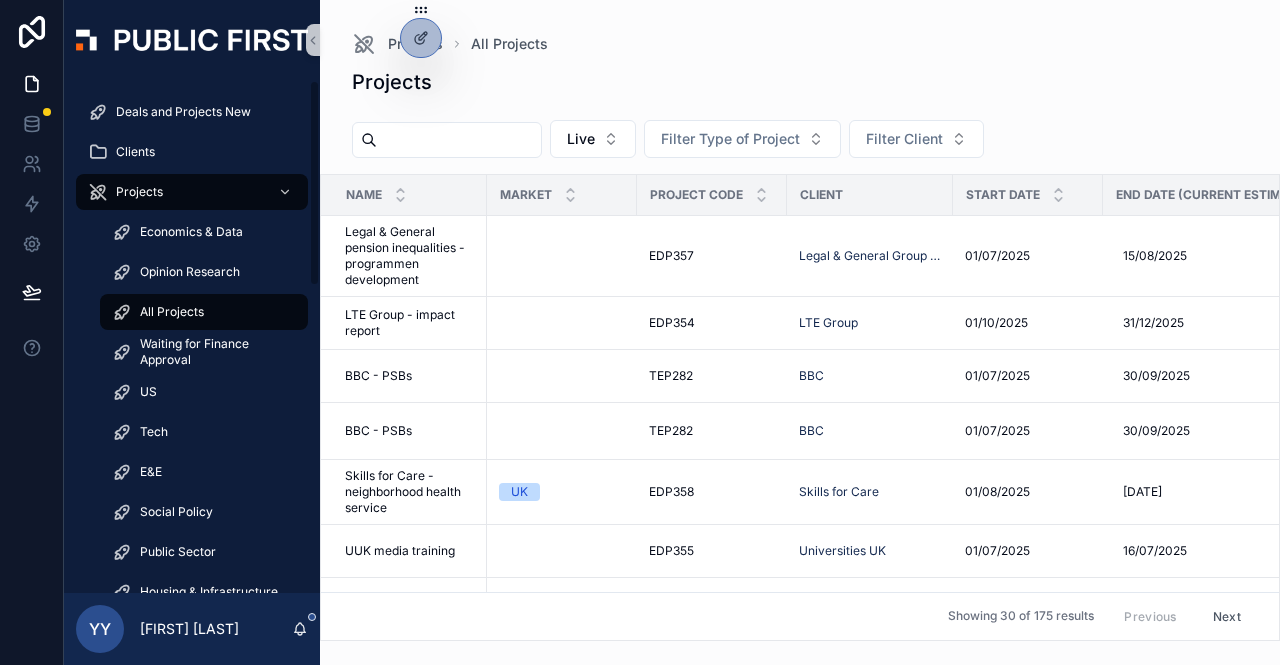 paste on "******" 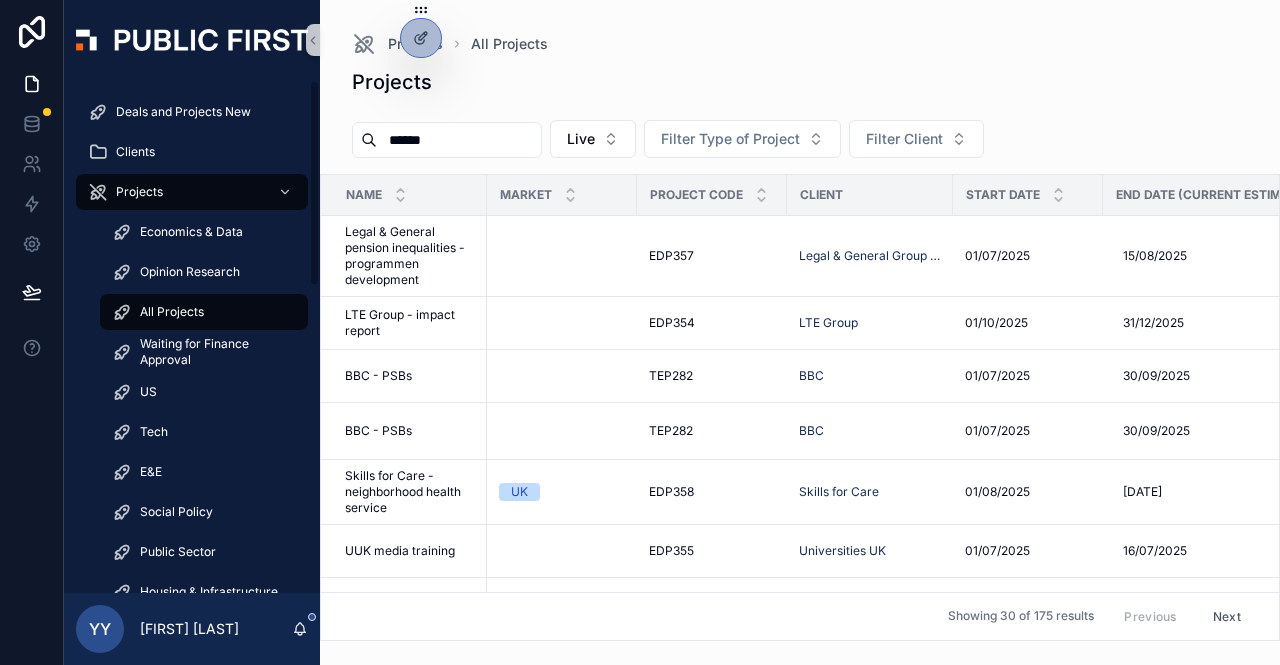 click on "******" at bounding box center (459, 140) 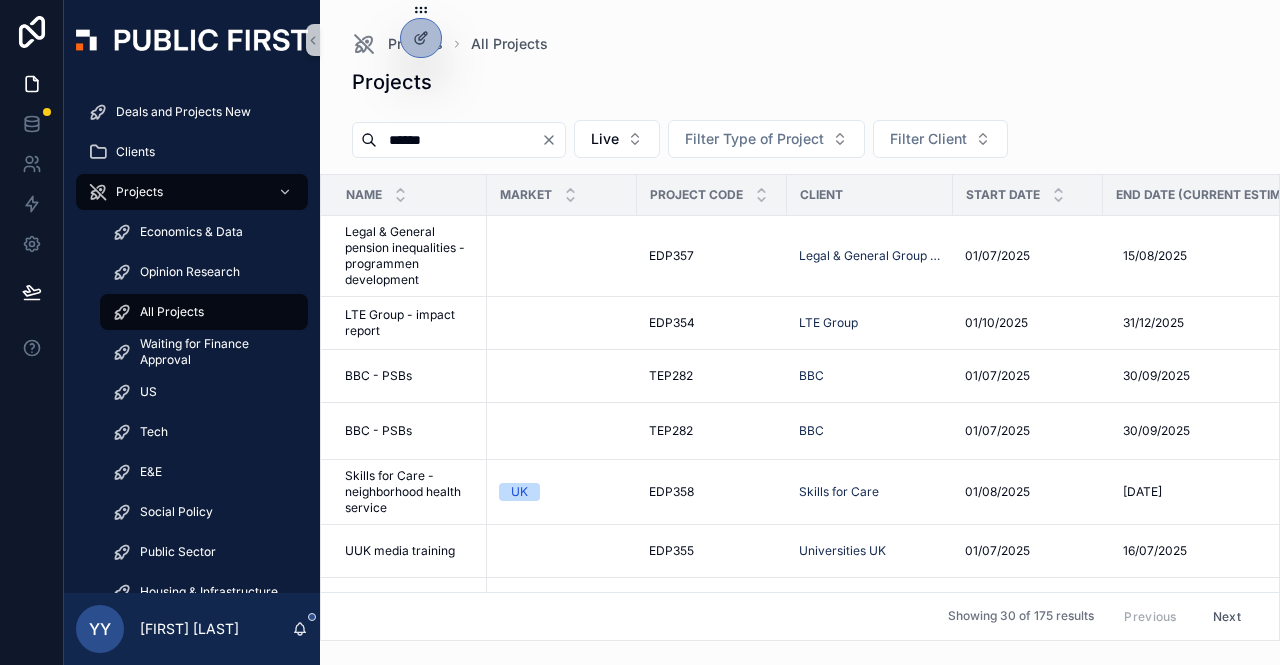 type on "******" 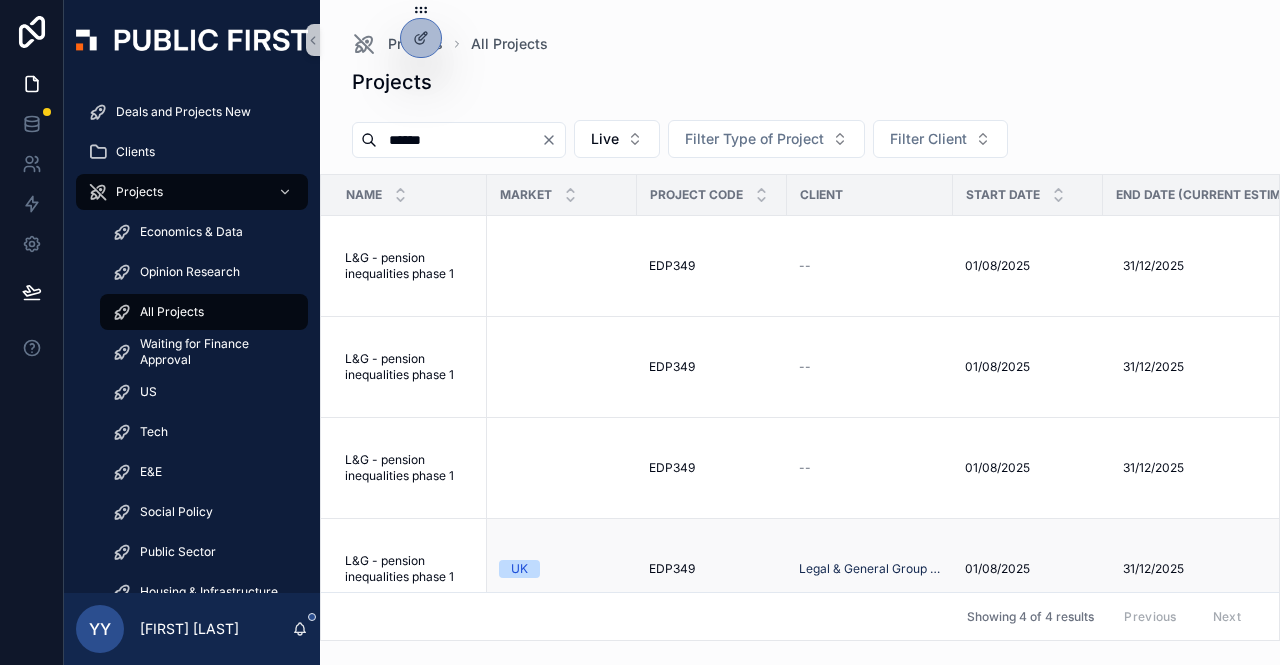 click on "EDP349" at bounding box center [672, 569] 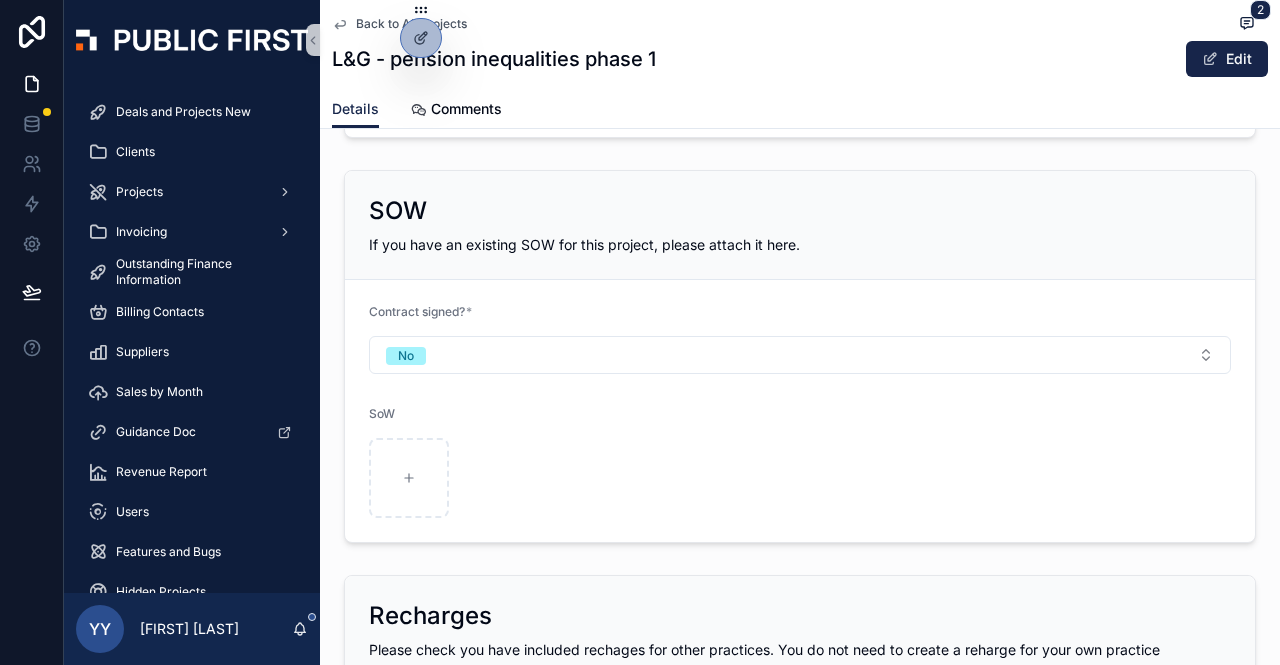 scroll, scrollTop: 1390, scrollLeft: 0, axis: vertical 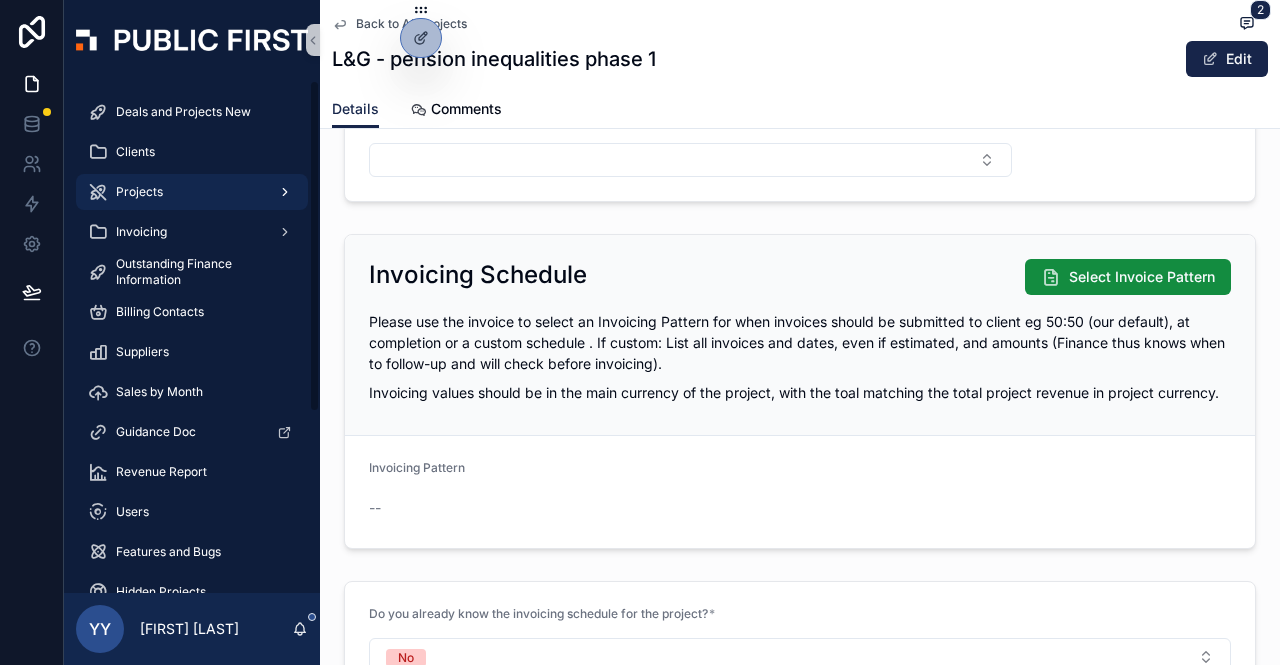 click on "Projects" at bounding box center [139, 192] 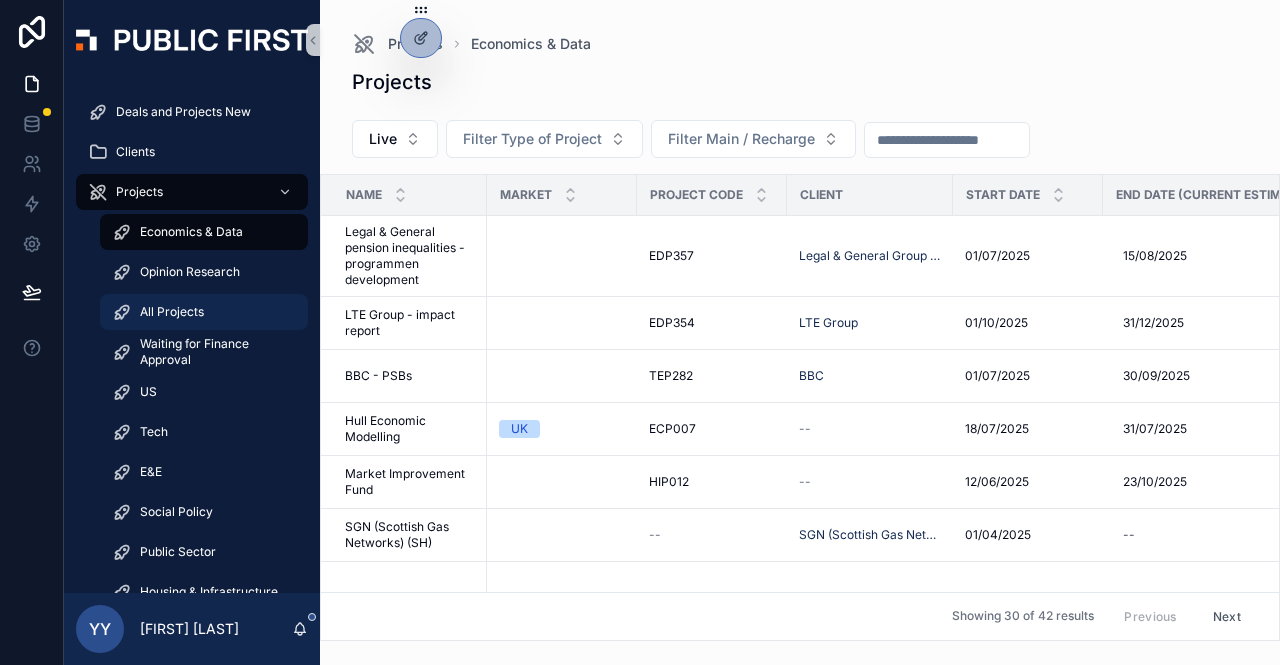 scroll, scrollTop: 0, scrollLeft: 0, axis: both 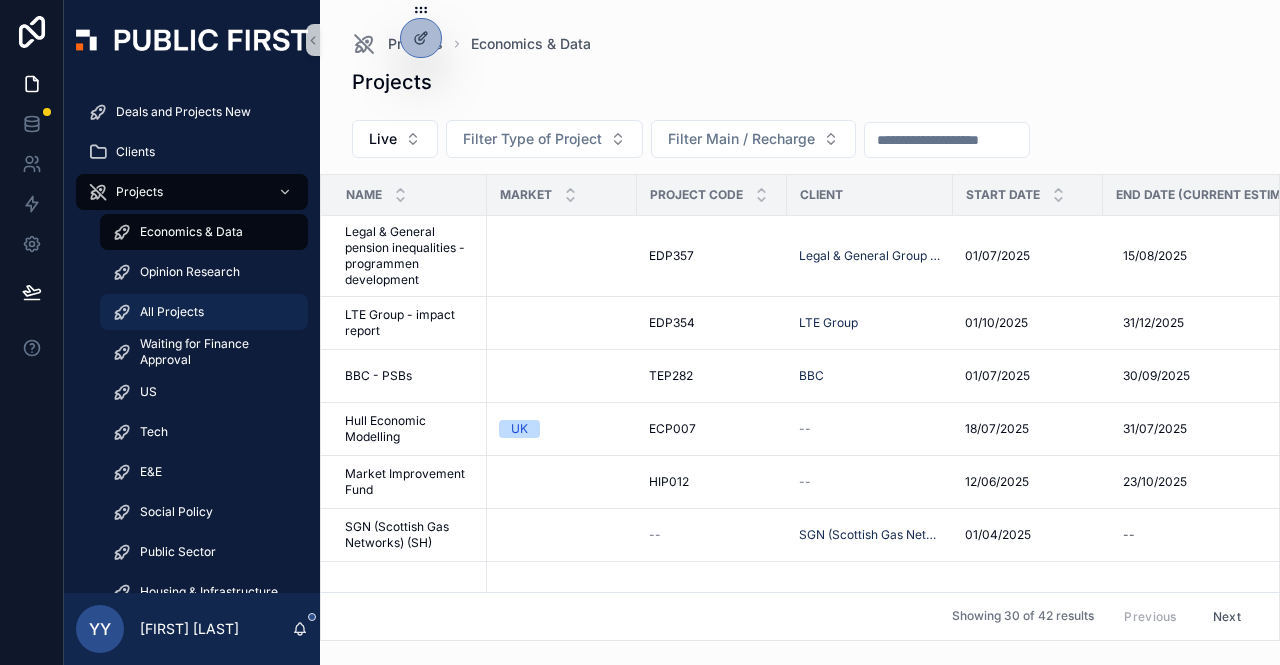 click on "All Projects" at bounding box center [172, 312] 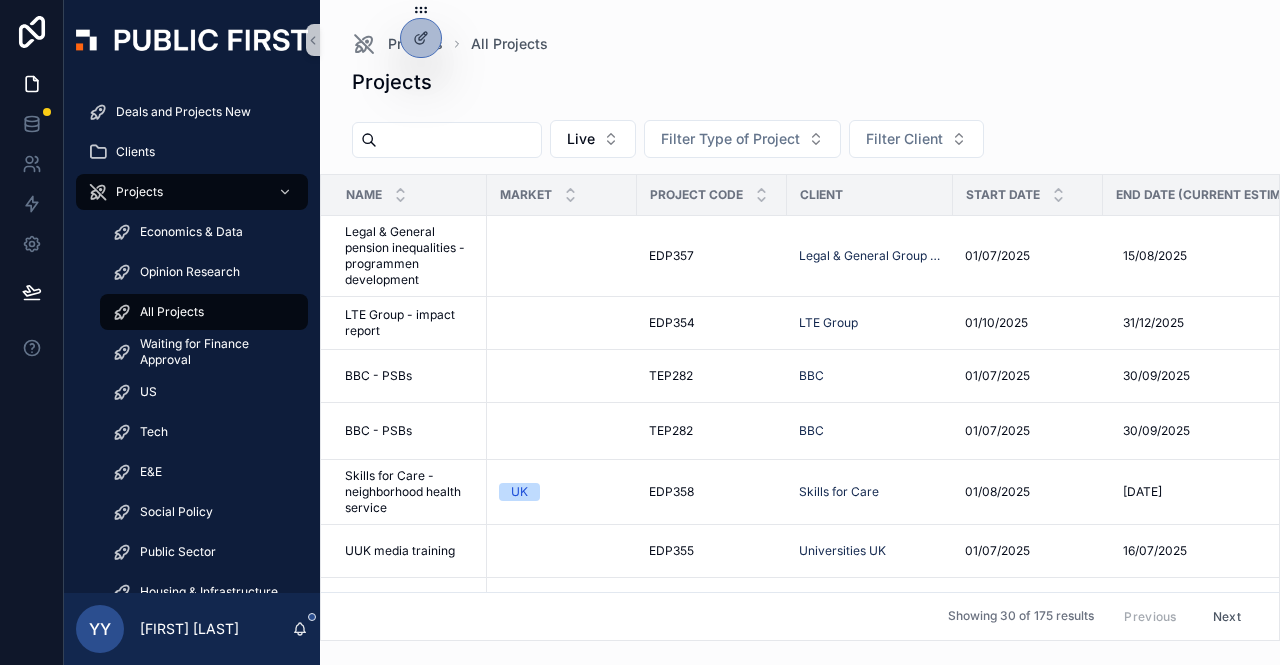 click at bounding box center (459, 140) 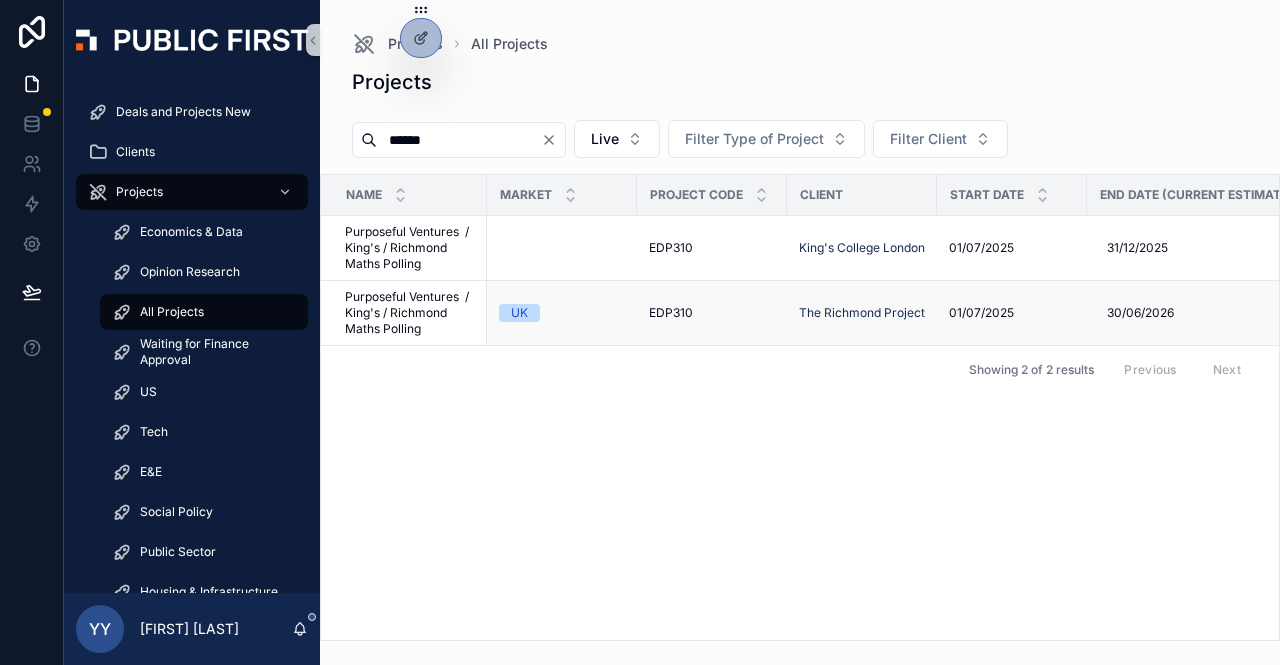 type on "******" 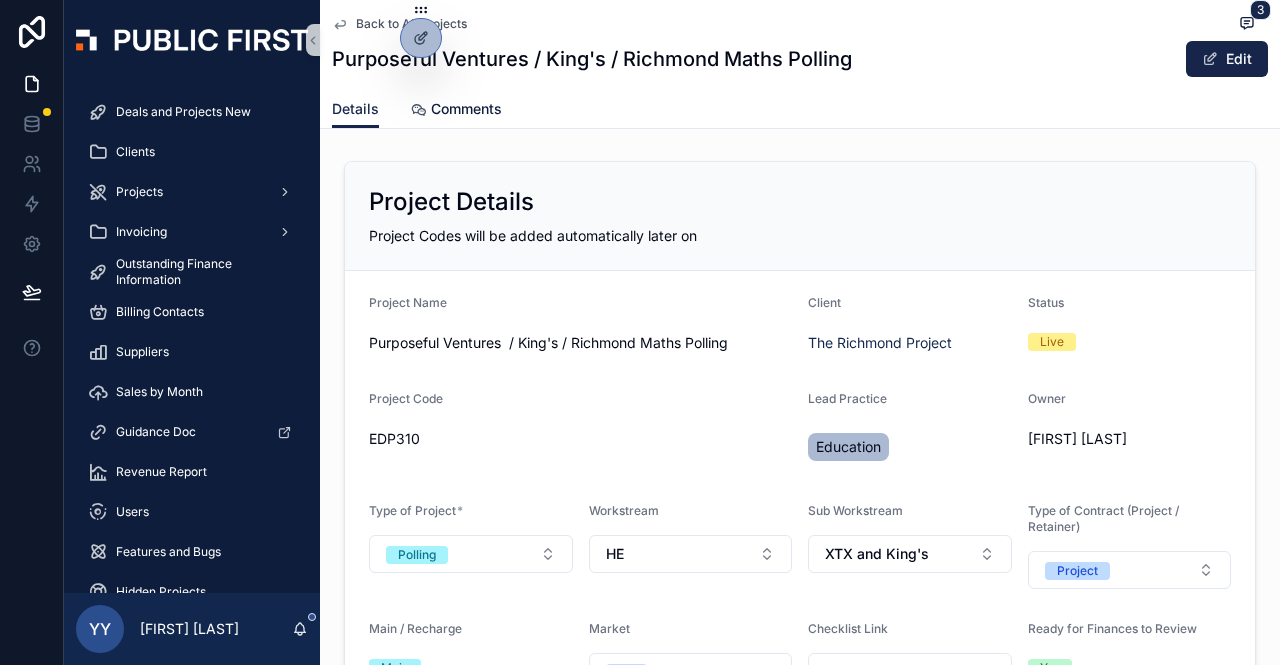 click on "Comments" at bounding box center [466, 109] 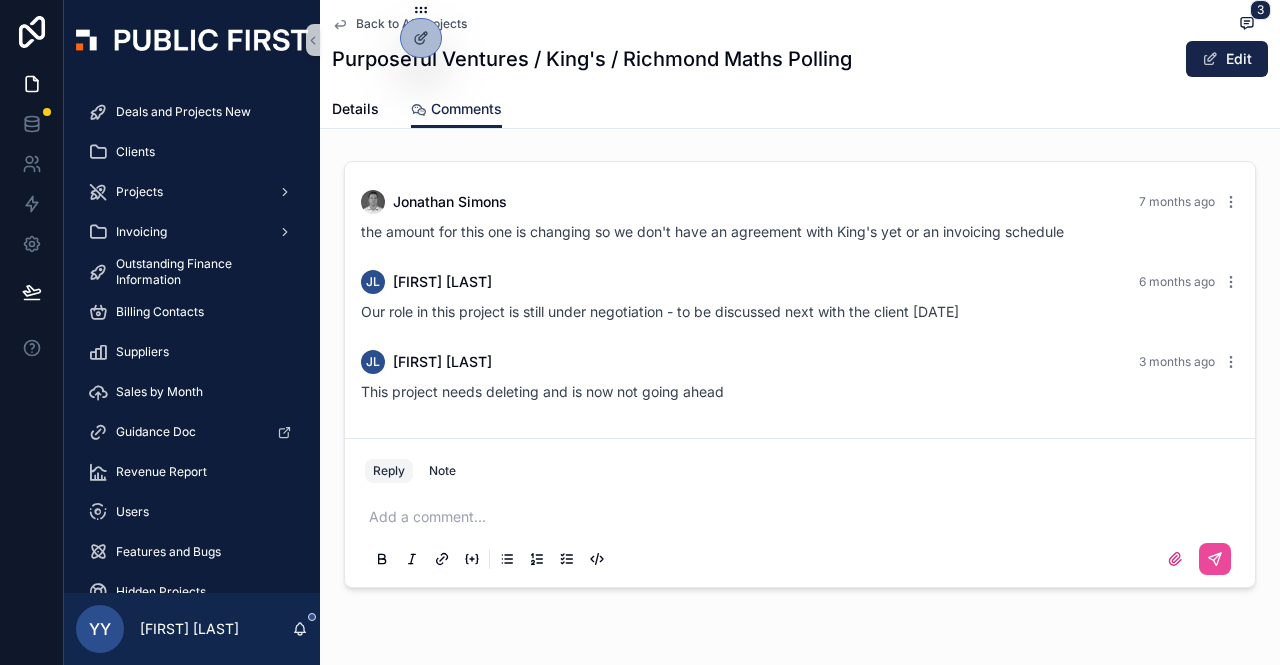 click at bounding box center (804, 517) 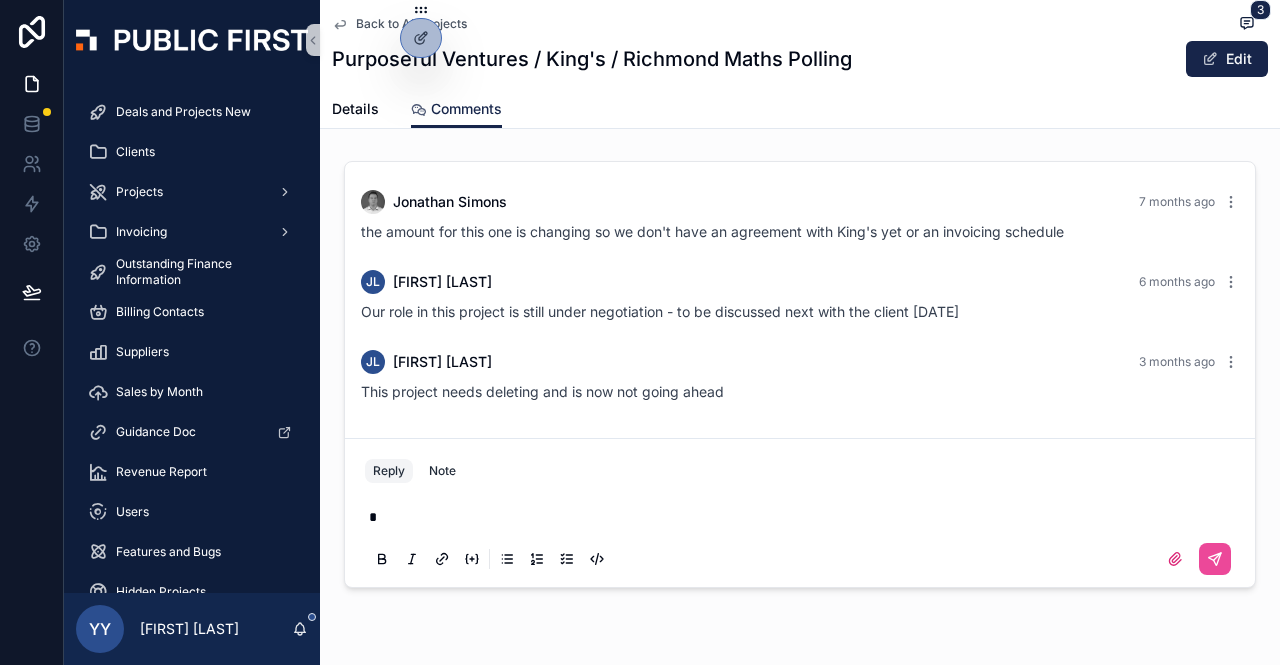 type 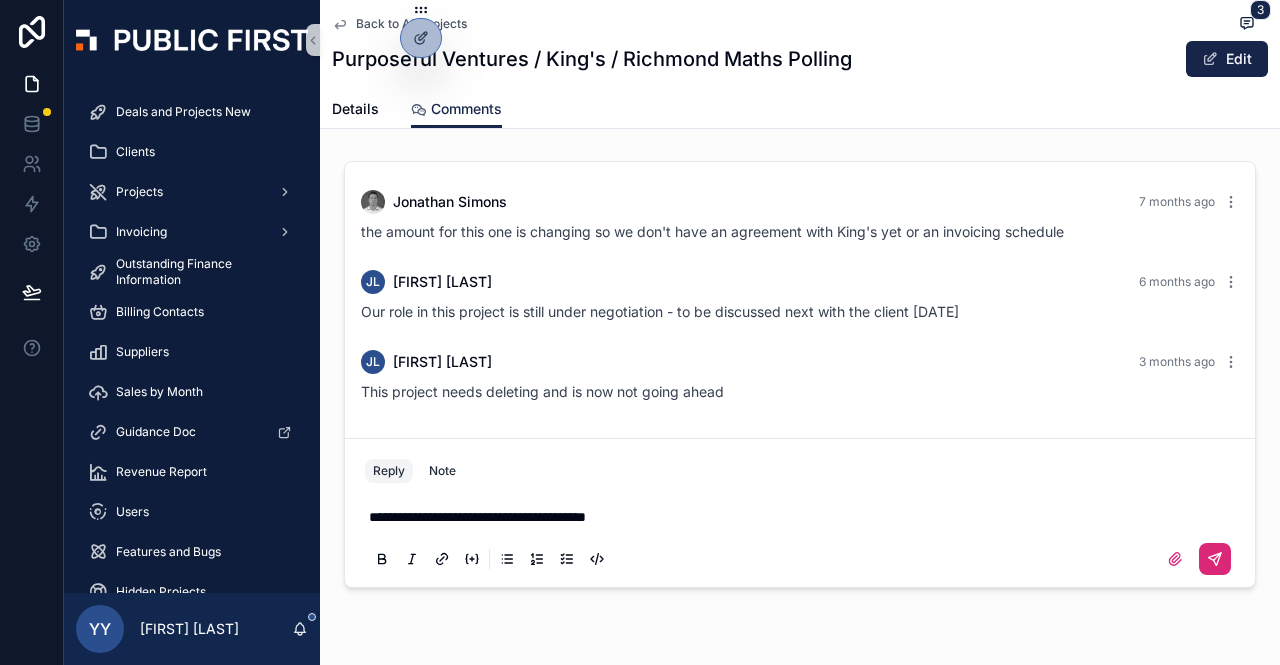 click 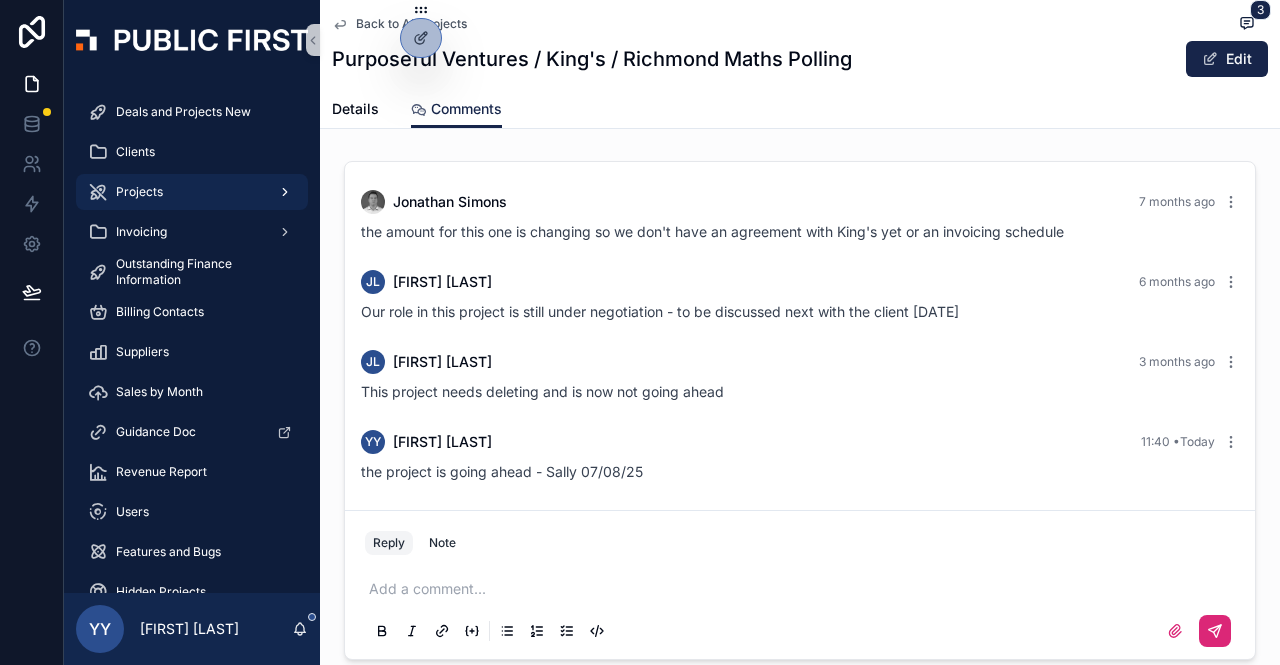 click on "Projects" at bounding box center [139, 192] 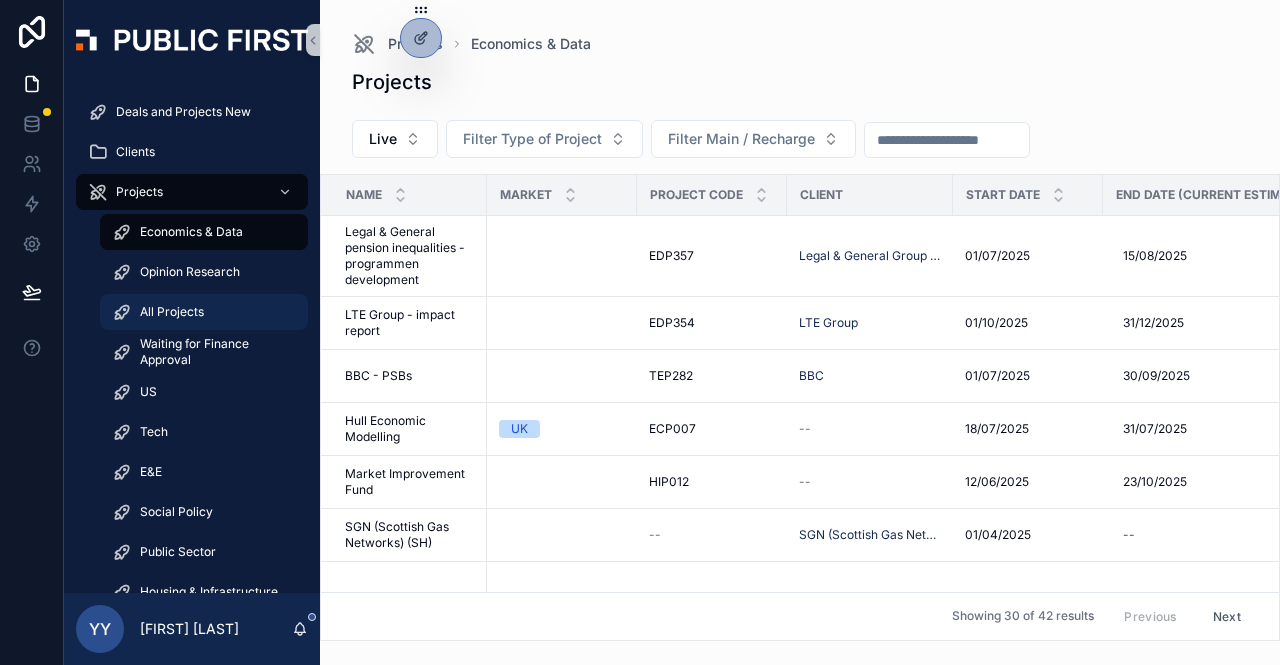 click on "All Projects" at bounding box center [172, 312] 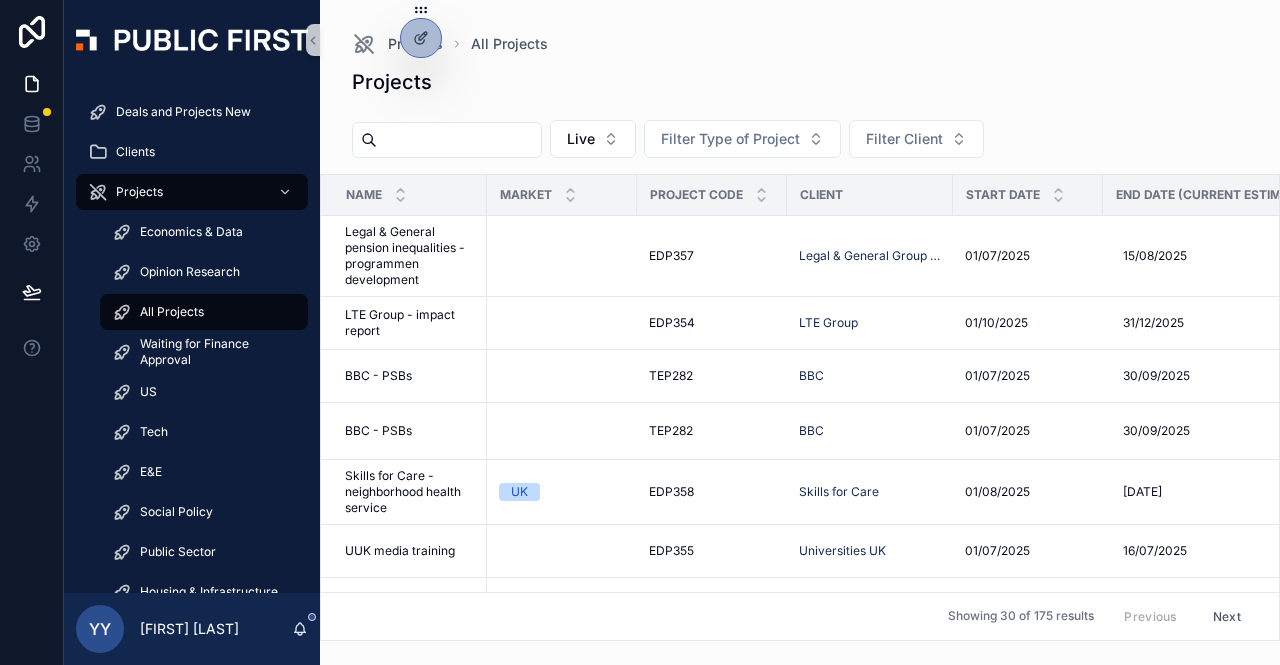 paste on "******" 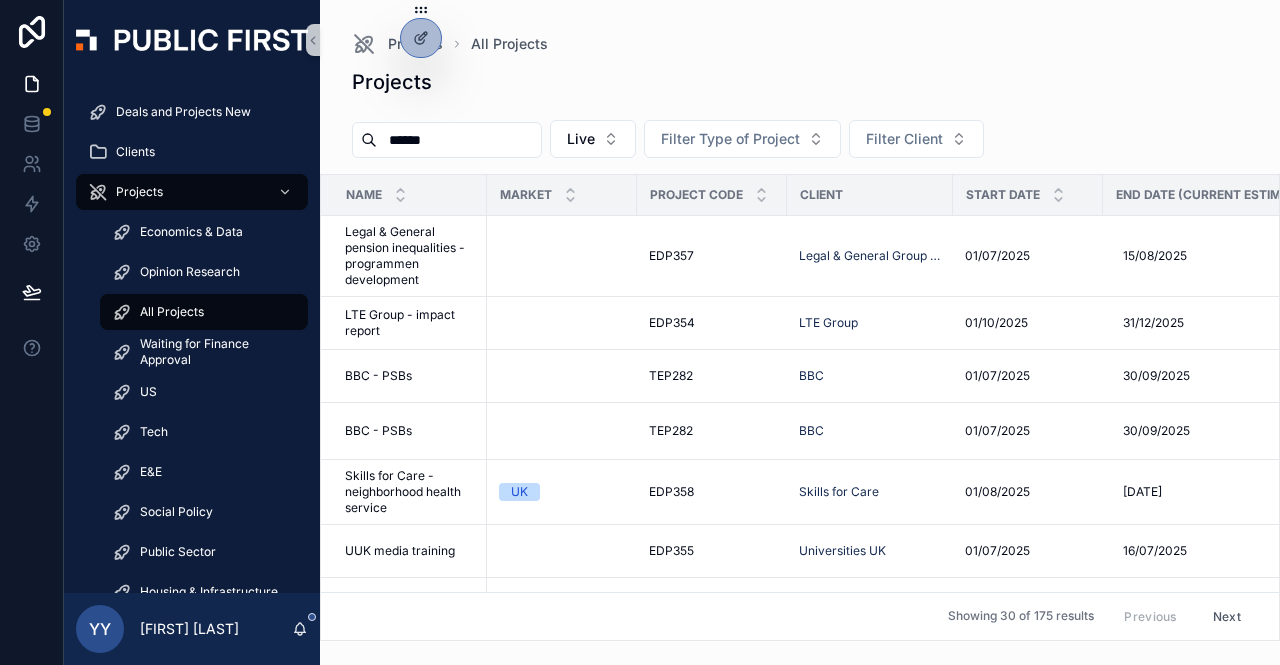 click on "******" at bounding box center [459, 140] 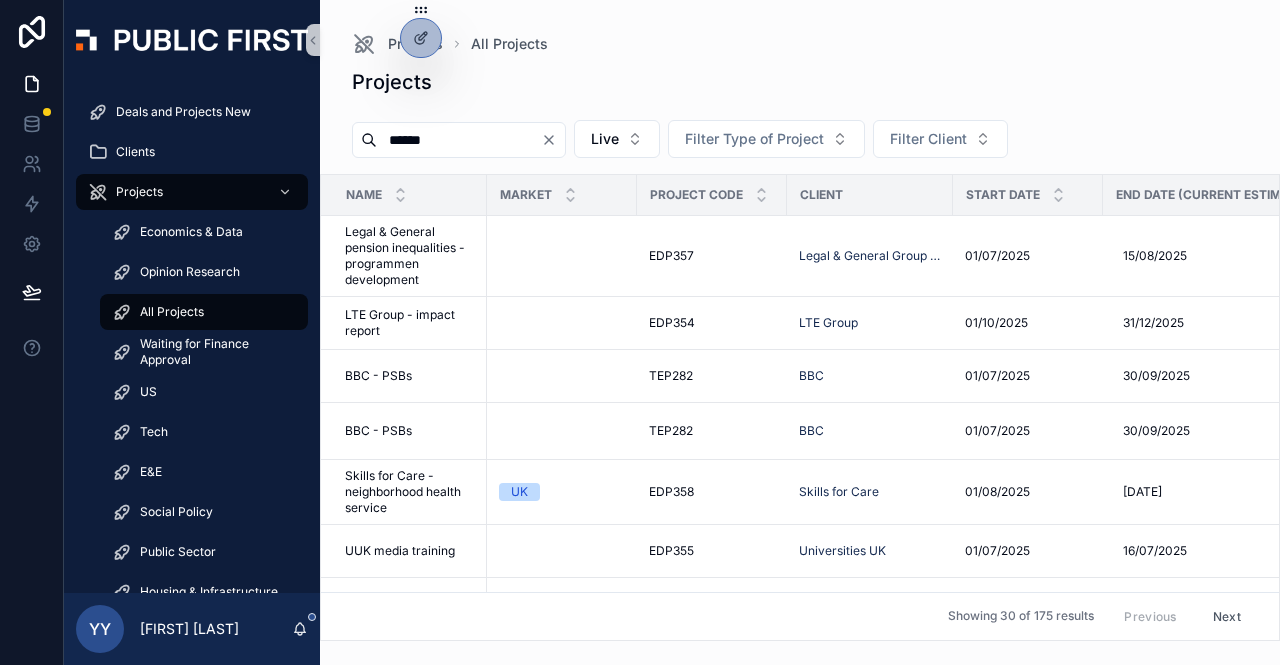type on "******" 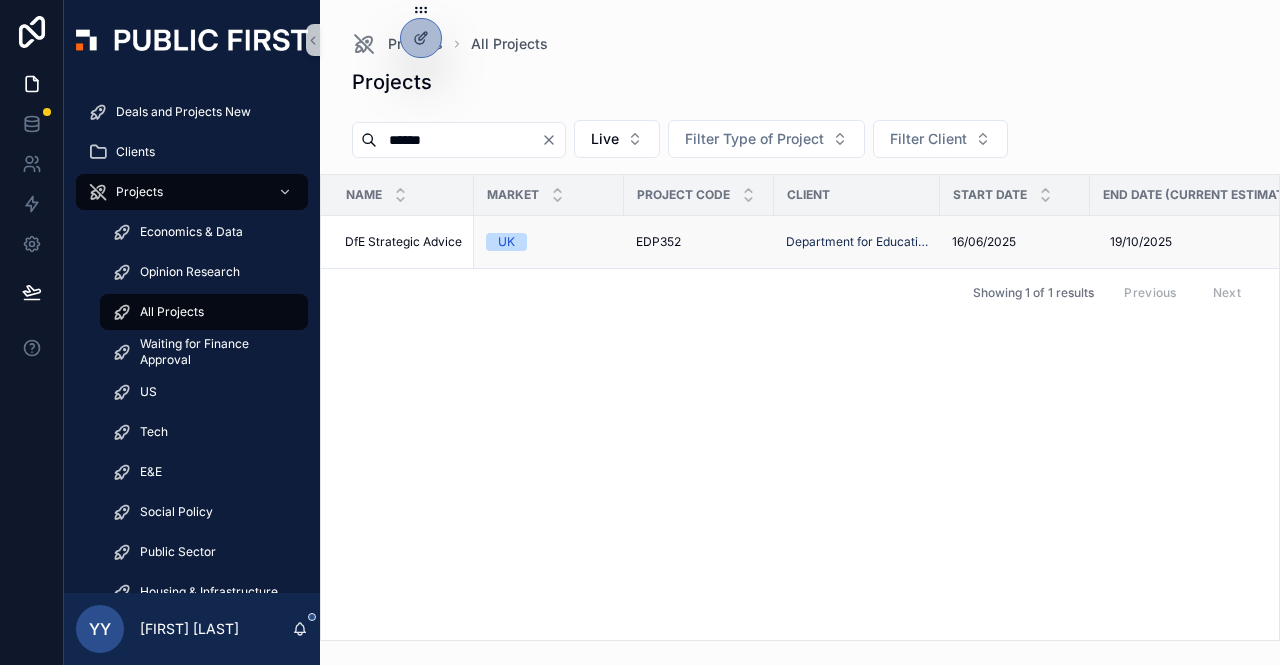 click on "EDP352" at bounding box center (658, 242) 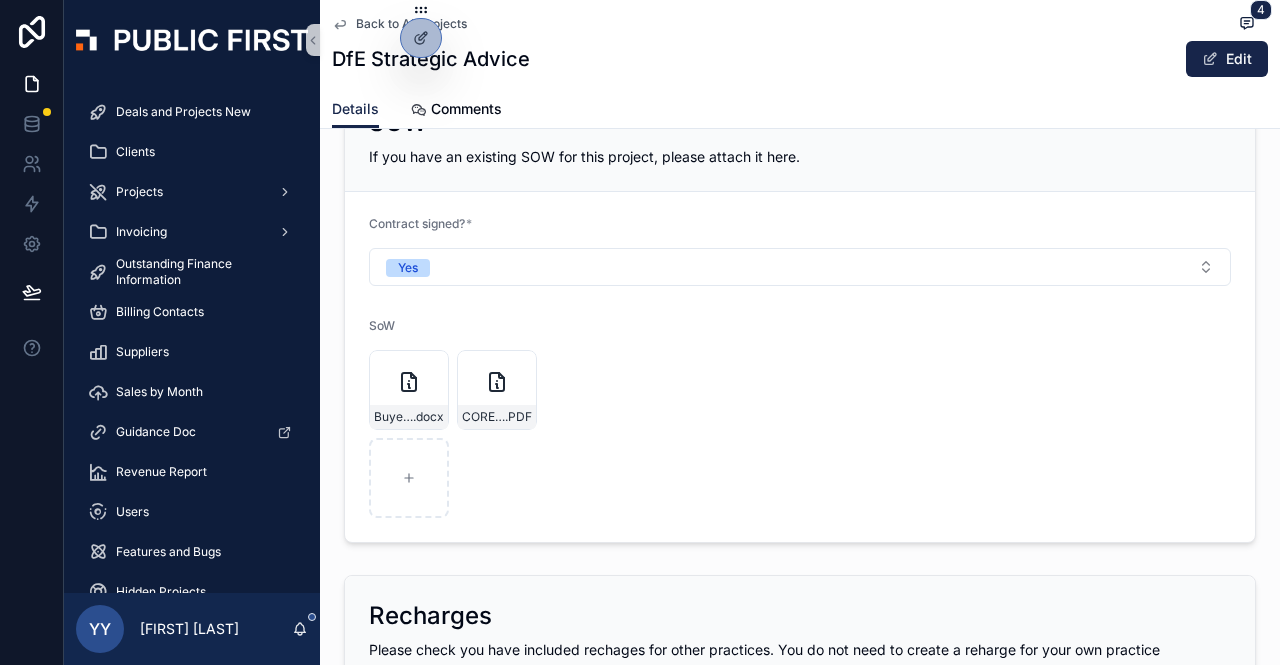 scroll, scrollTop: 1383, scrollLeft: 0, axis: vertical 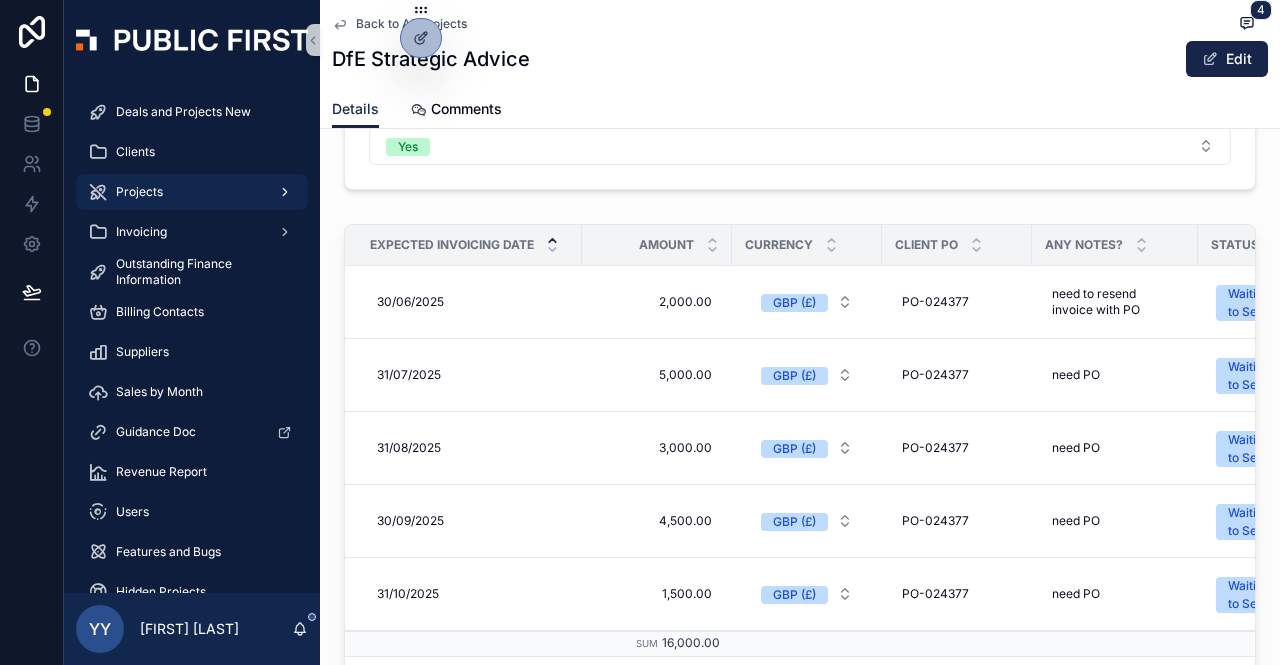 click on "Projects" at bounding box center (139, 192) 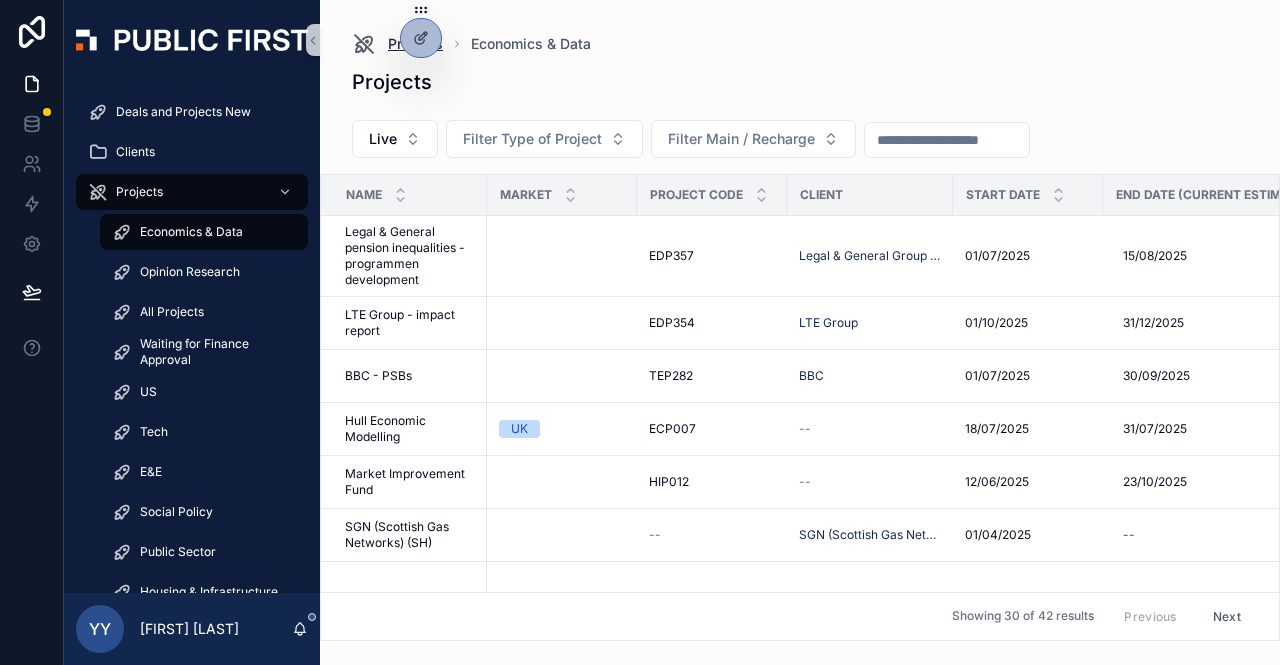 scroll, scrollTop: 0, scrollLeft: 0, axis: both 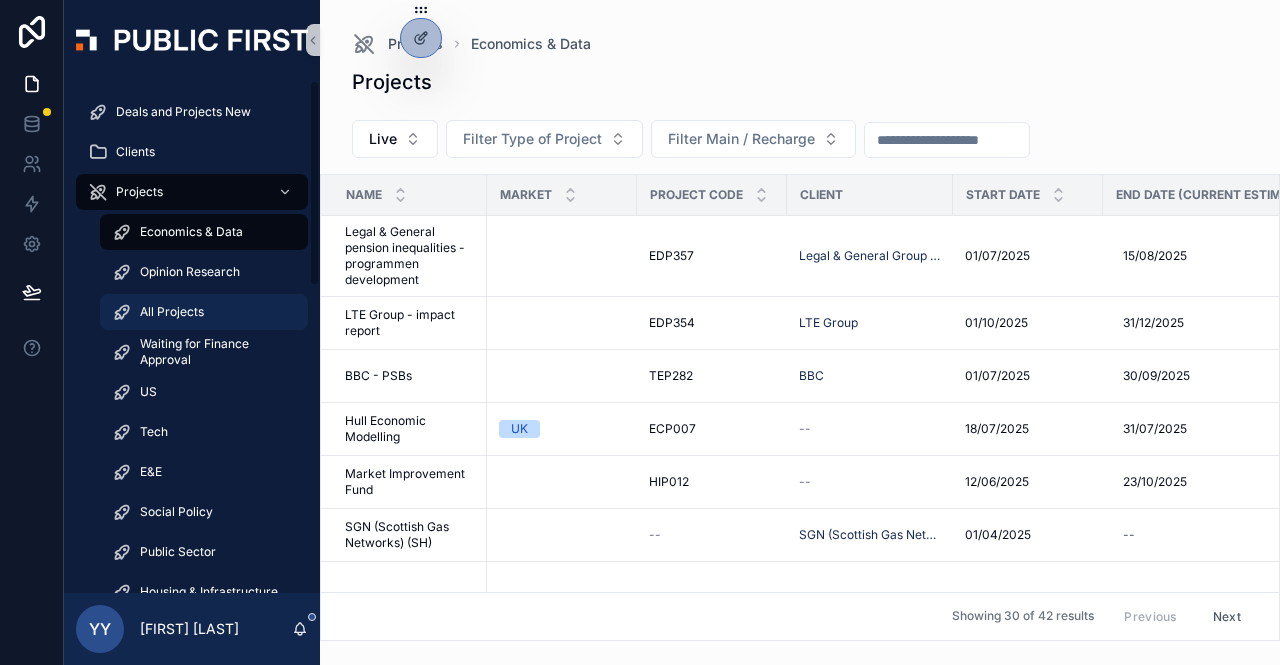 click on "All Projects" at bounding box center [172, 312] 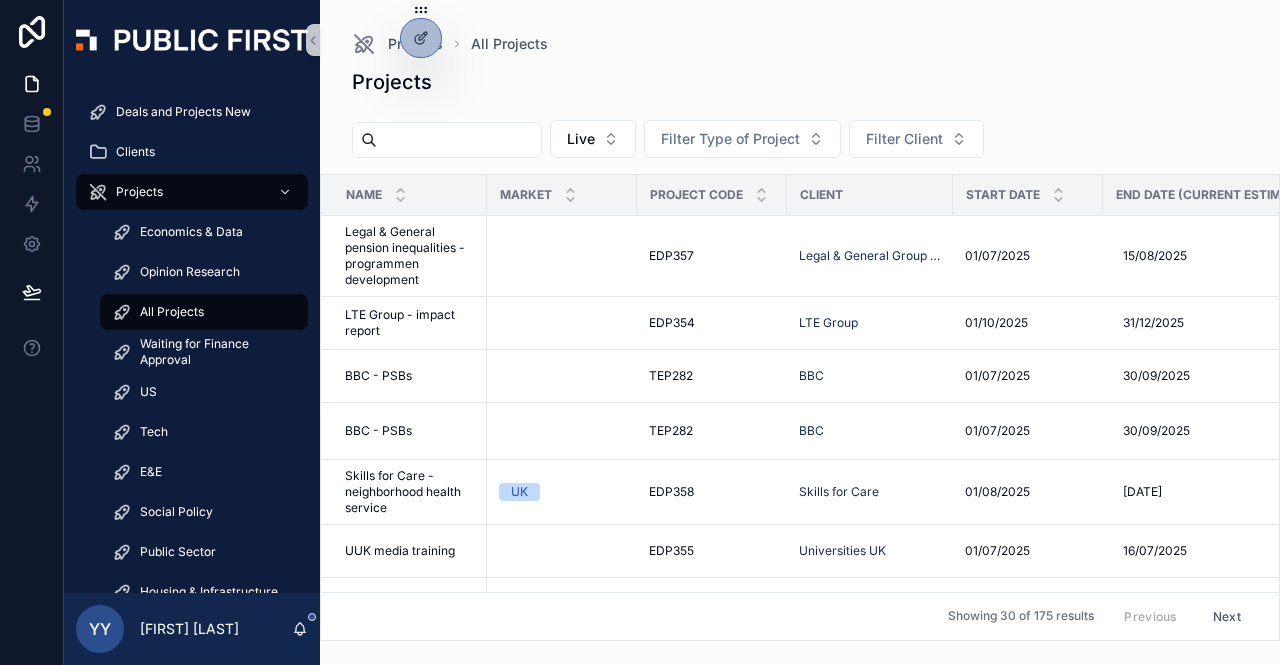 paste on "******" 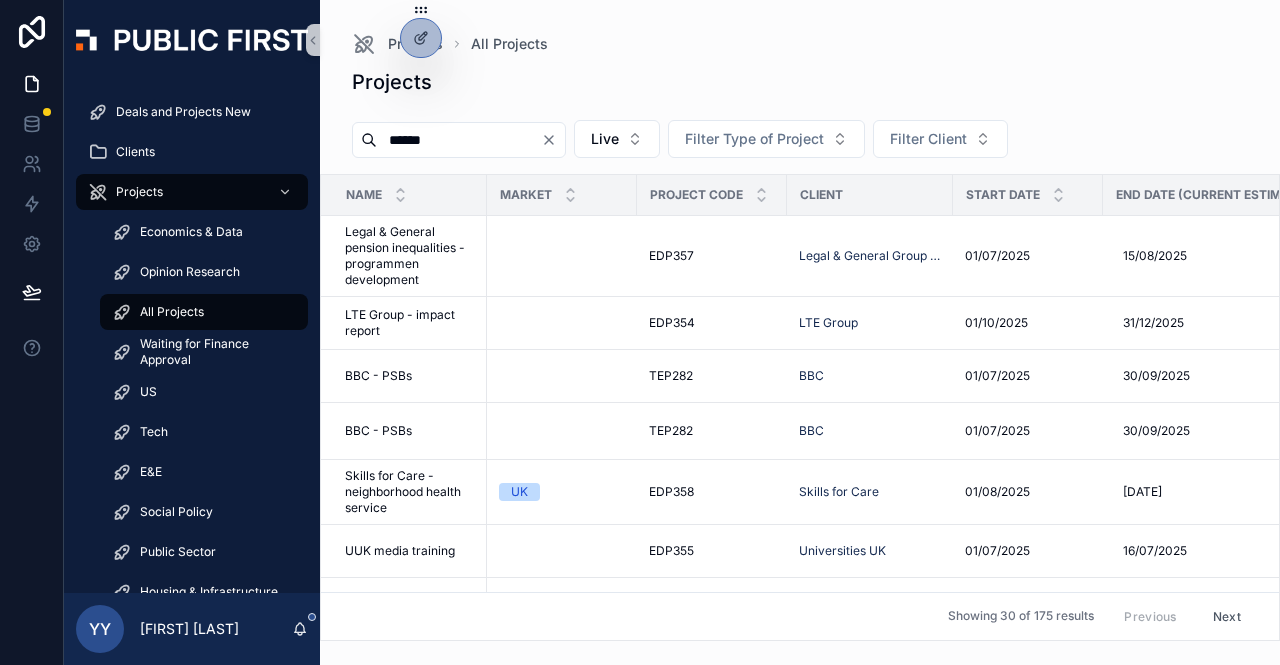 click on "******" at bounding box center [459, 140] 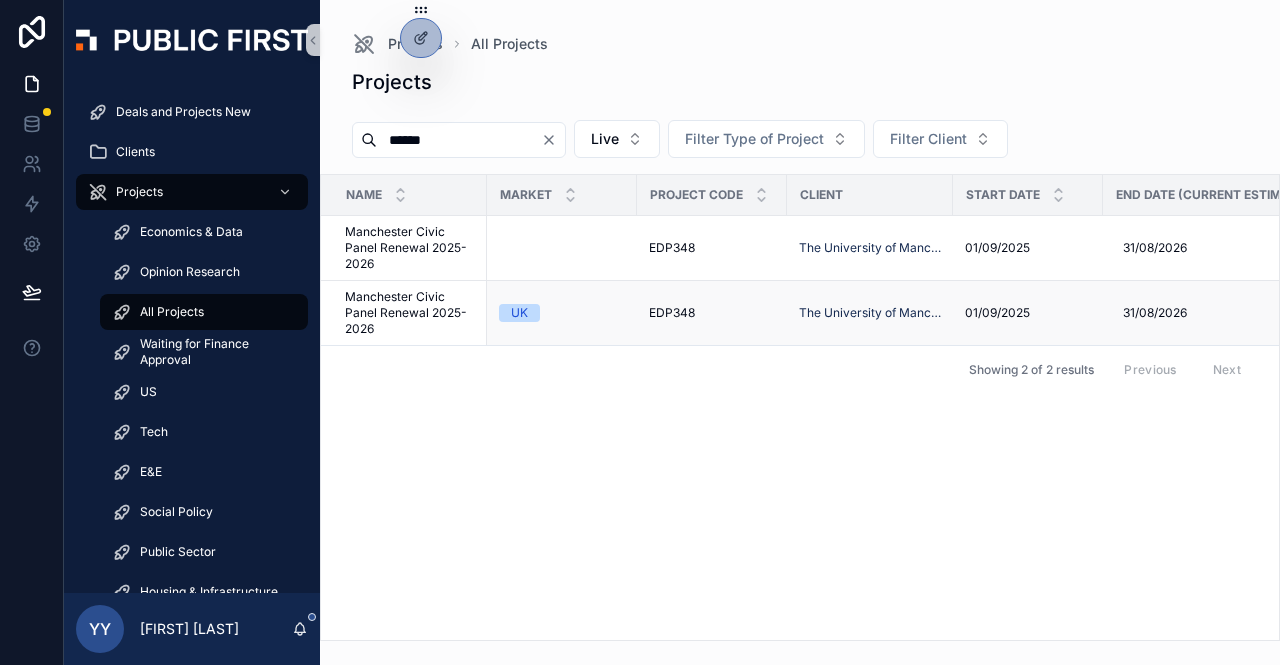 type on "******" 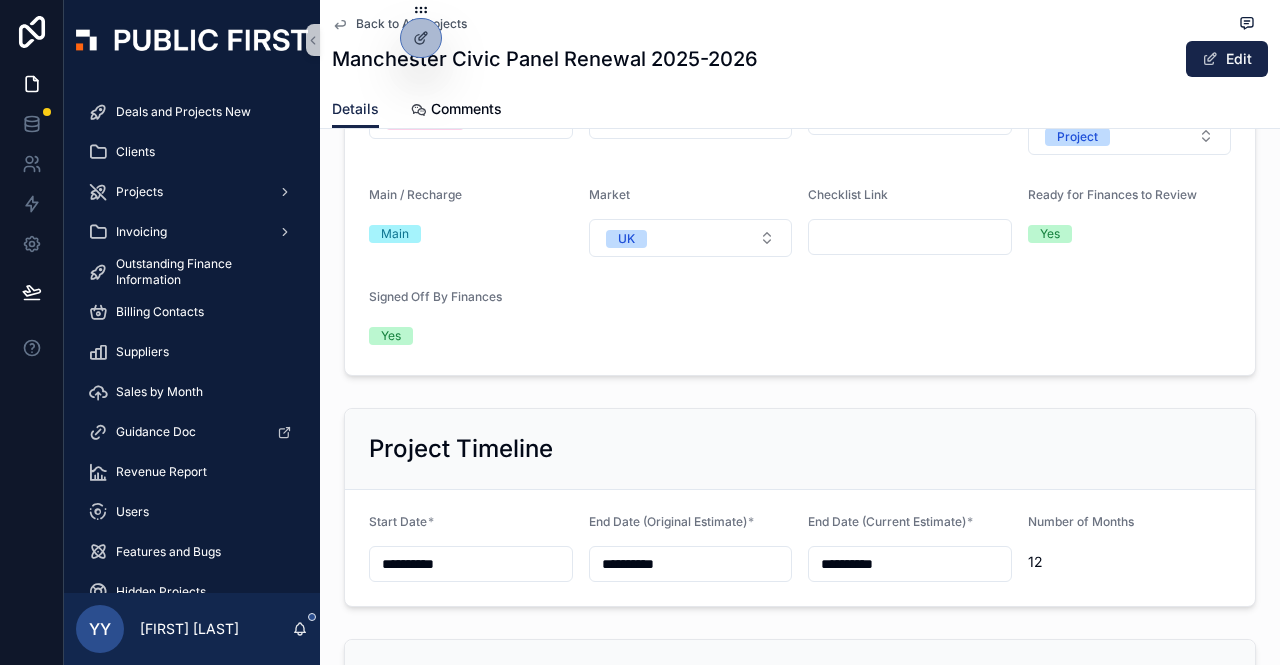 scroll, scrollTop: 444, scrollLeft: 0, axis: vertical 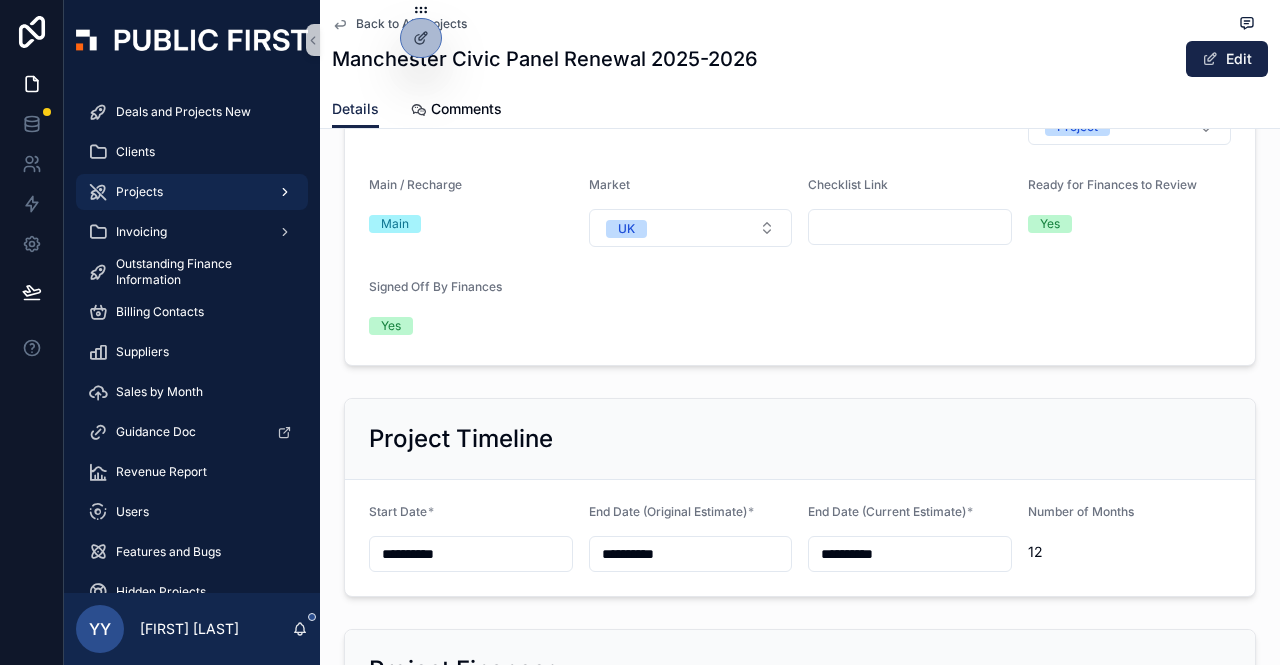 click on "Projects" at bounding box center [139, 192] 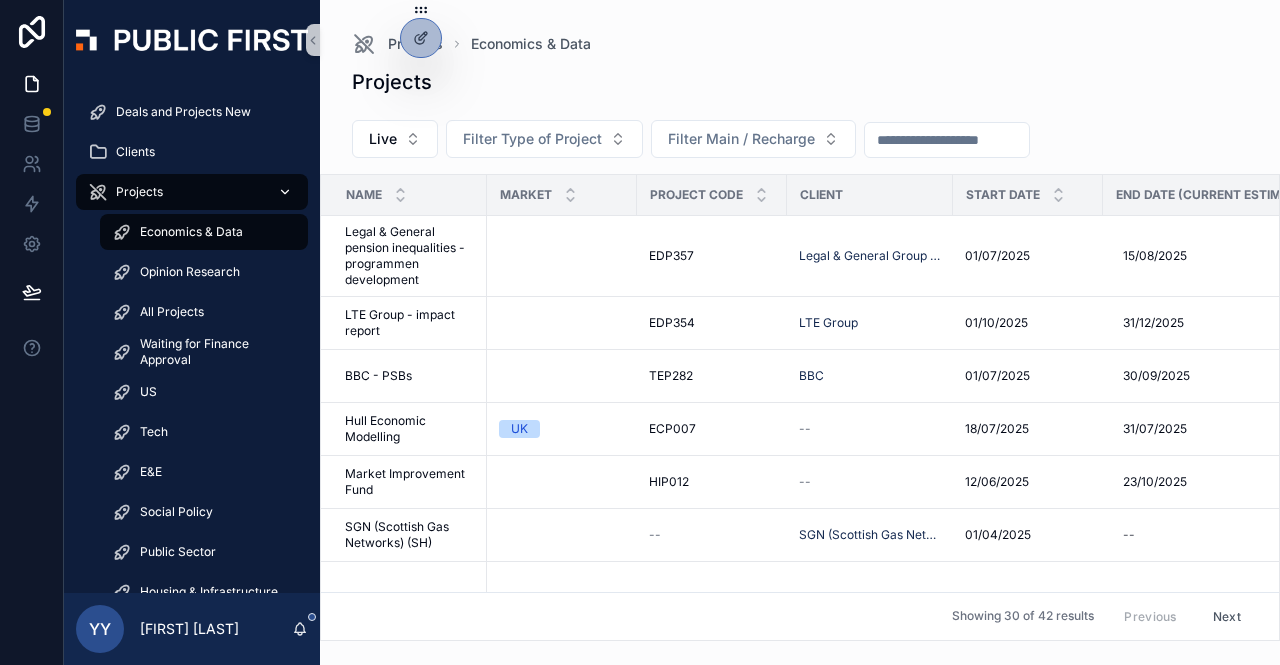 scroll, scrollTop: 0, scrollLeft: 0, axis: both 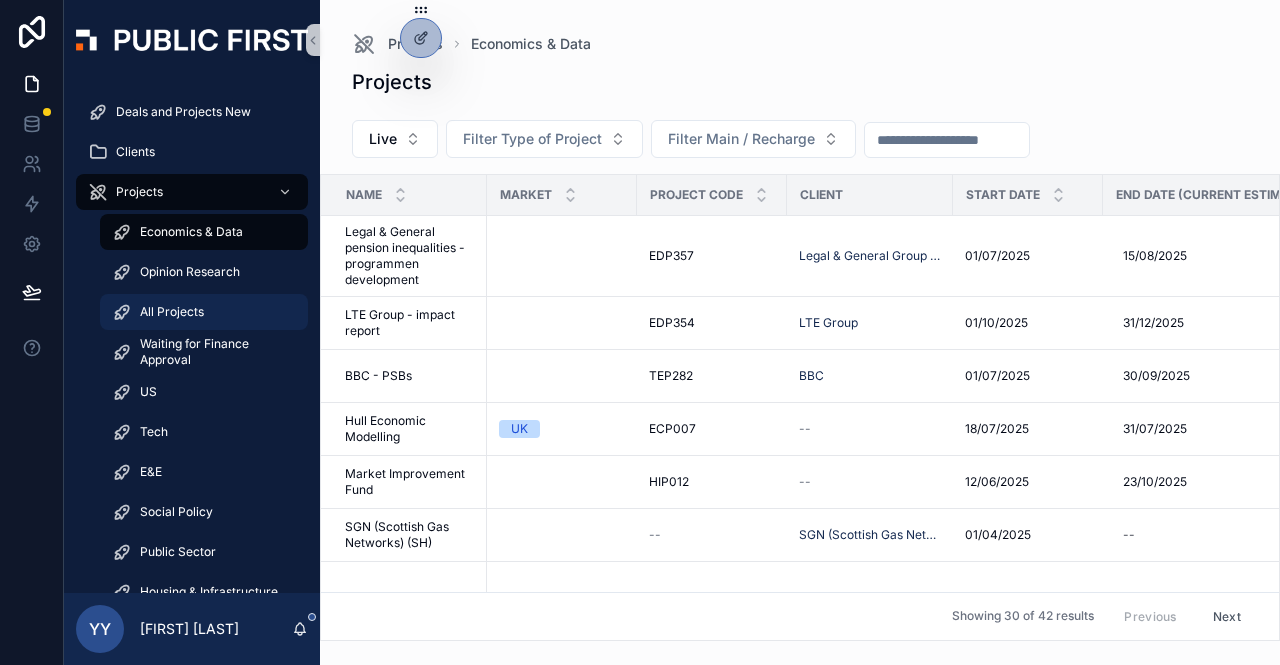 click on "All Projects" at bounding box center (172, 312) 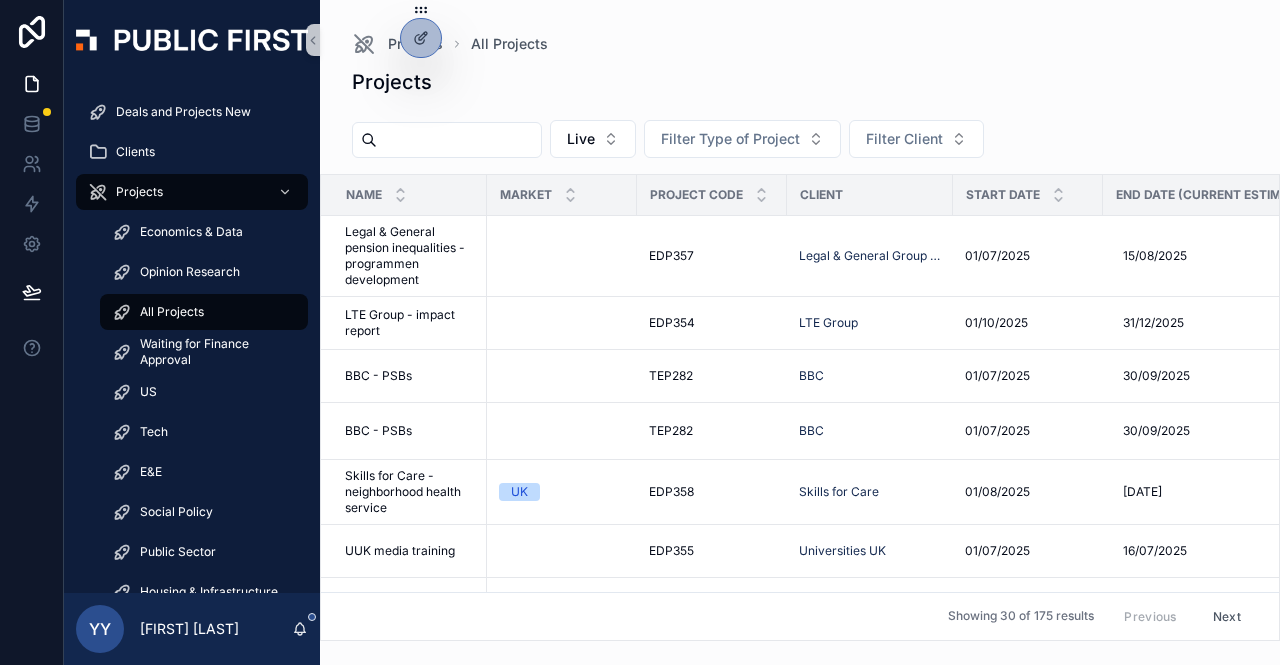 paste on "******" 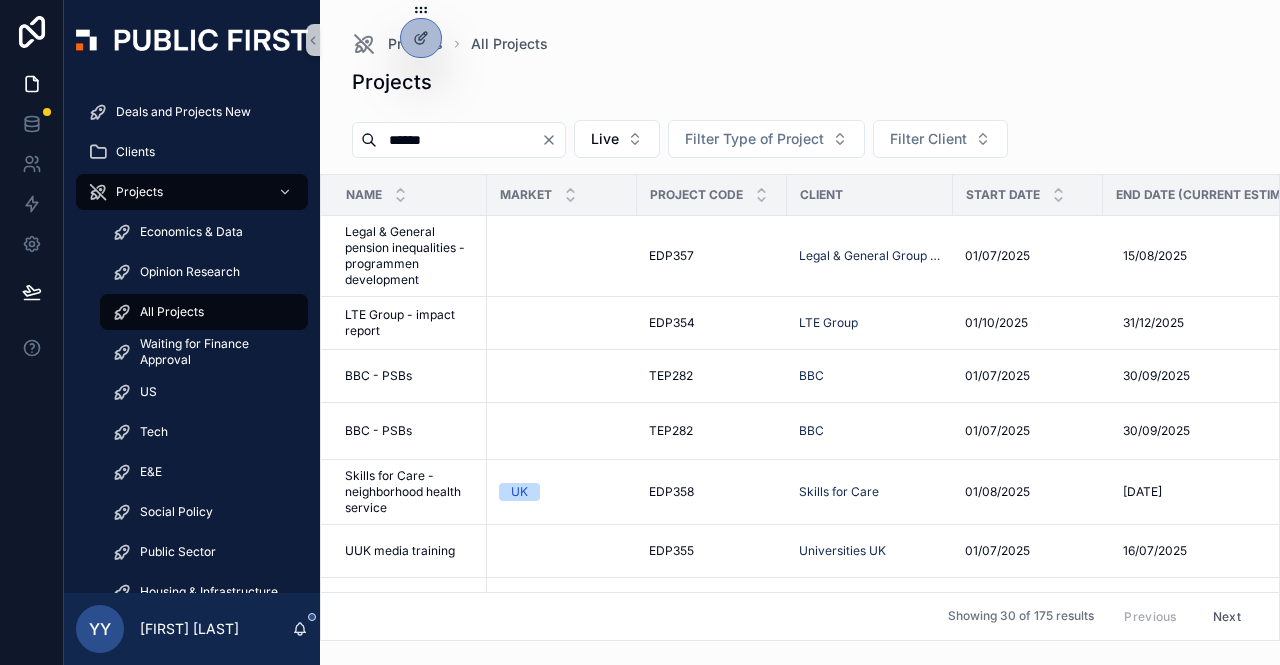 click on "******" at bounding box center (459, 140) 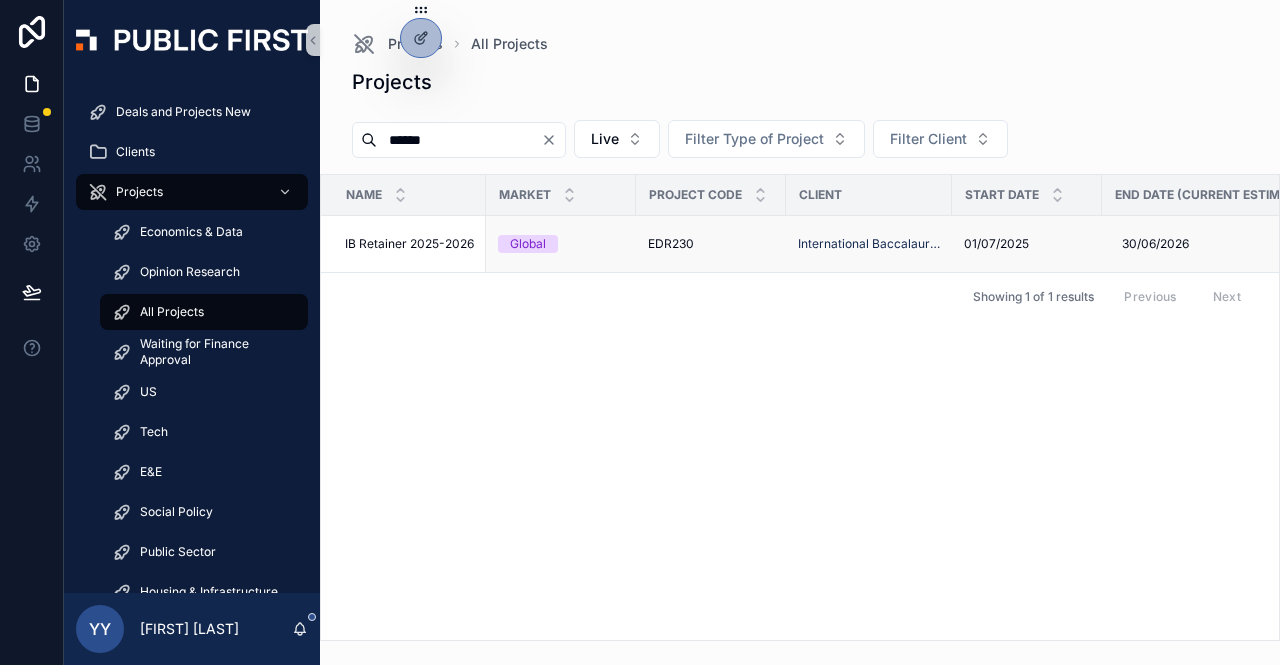 type on "******" 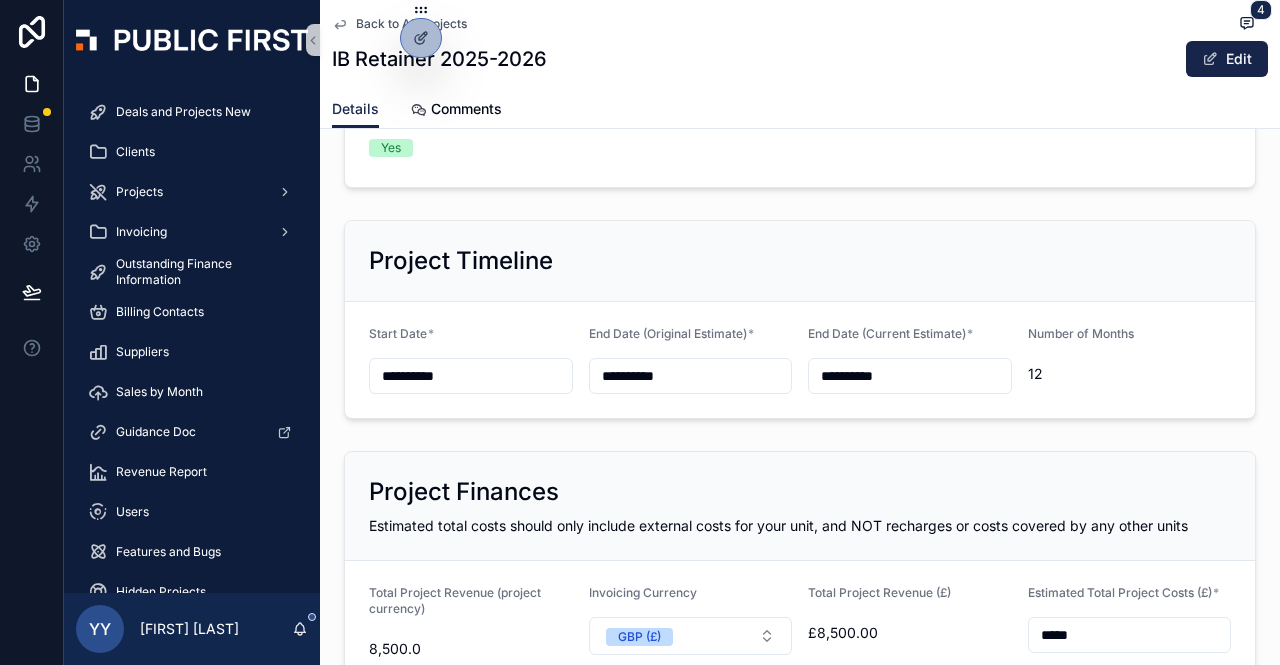 scroll, scrollTop: 763, scrollLeft: 0, axis: vertical 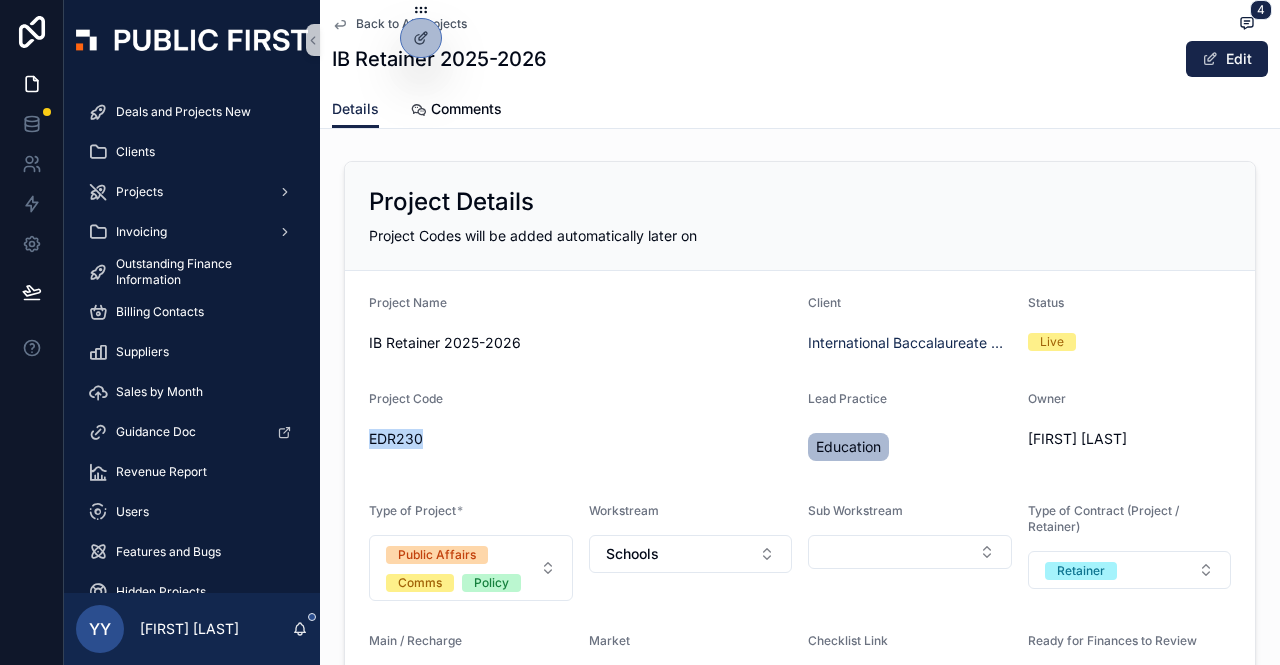 drag, startPoint x: 367, startPoint y: 434, endPoint x: 420, endPoint y: 440, distance: 53.338543 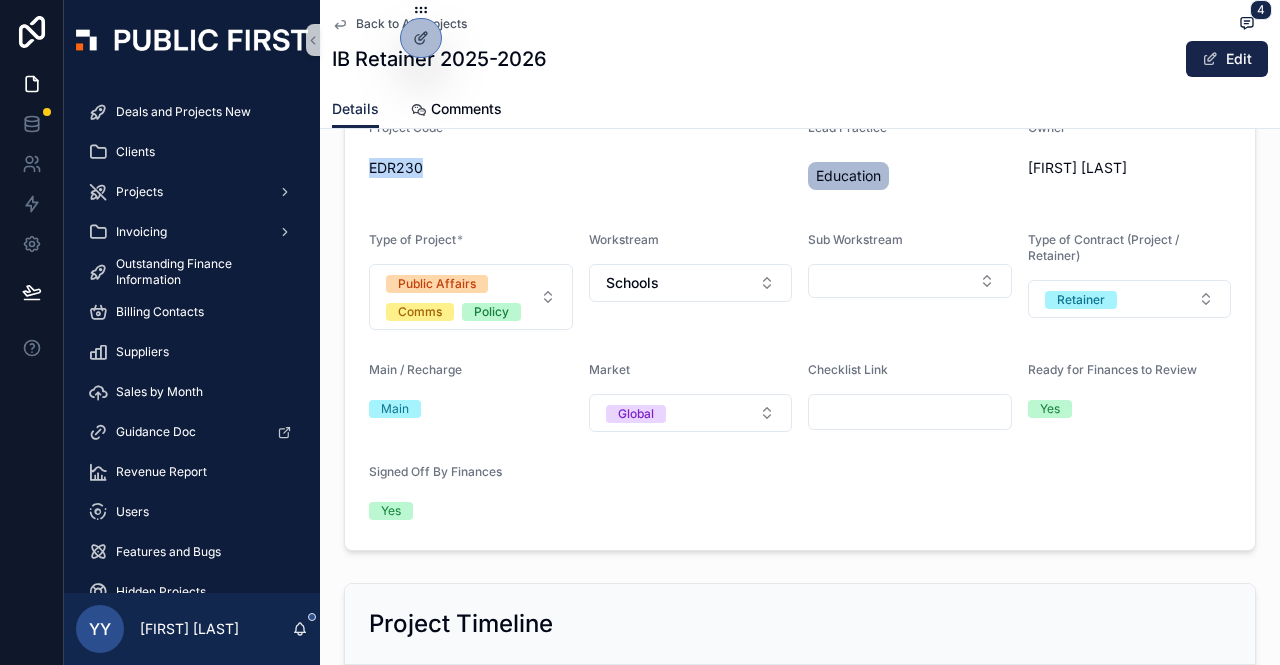 scroll, scrollTop: 0, scrollLeft: 0, axis: both 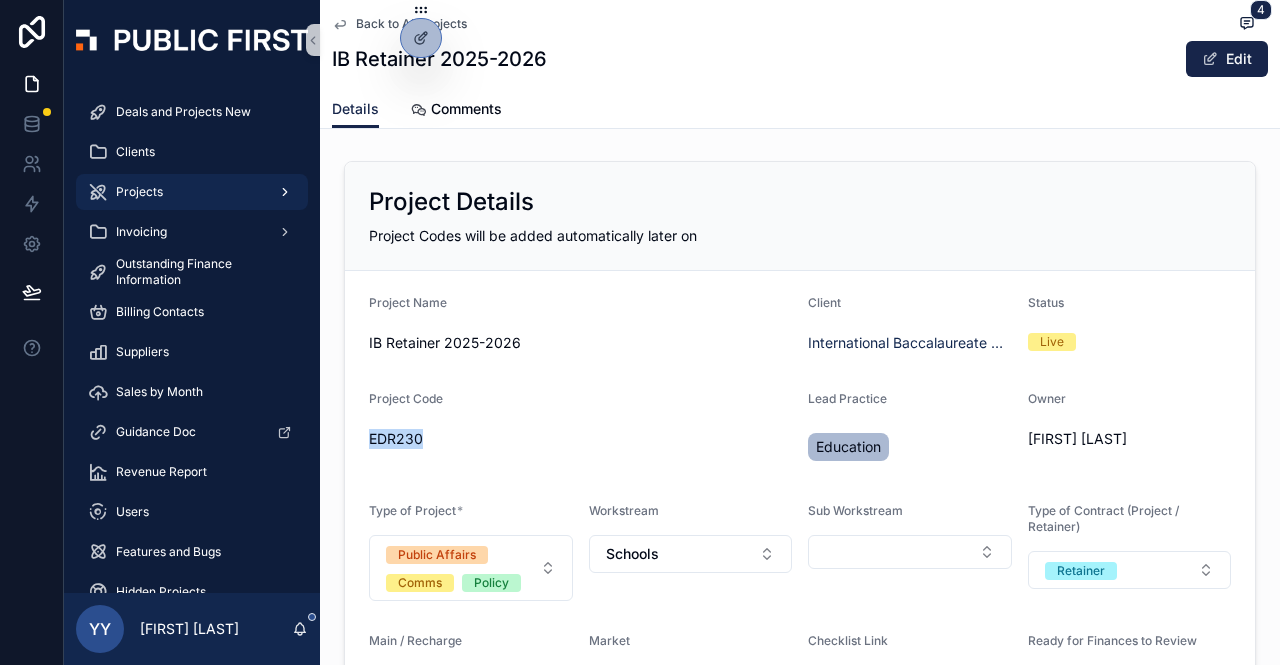 click on "Projects" at bounding box center (139, 192) 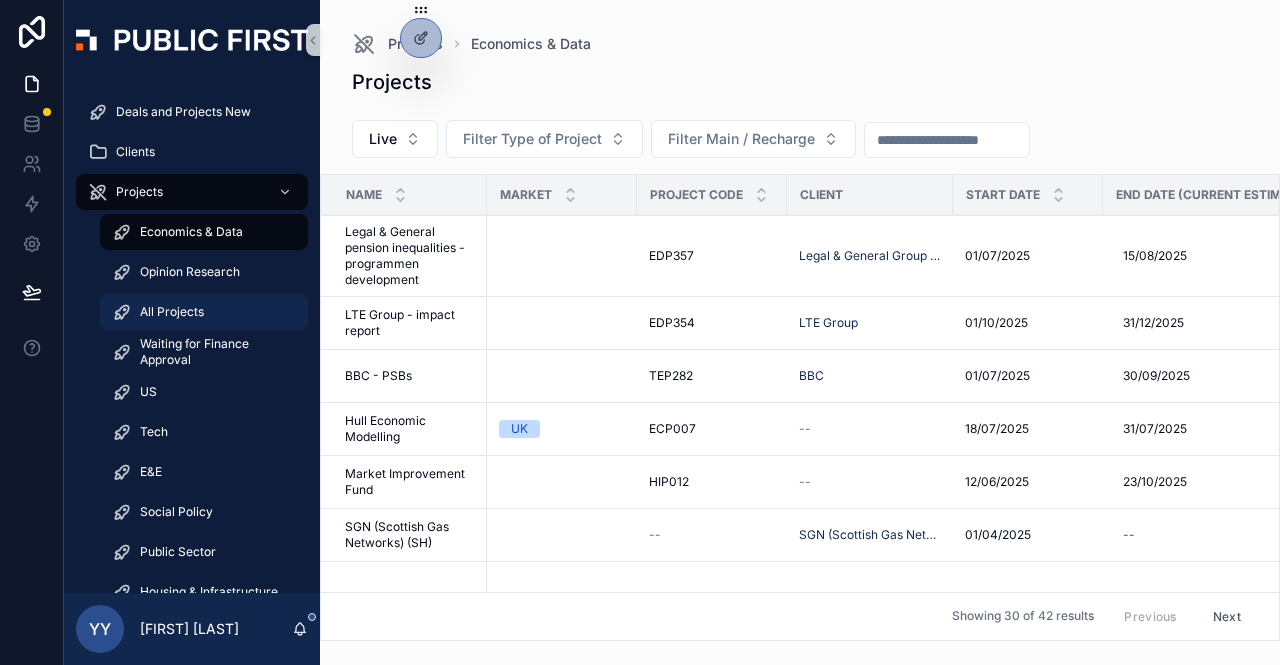 click on "All Projects" at bounding box center [172, 312] 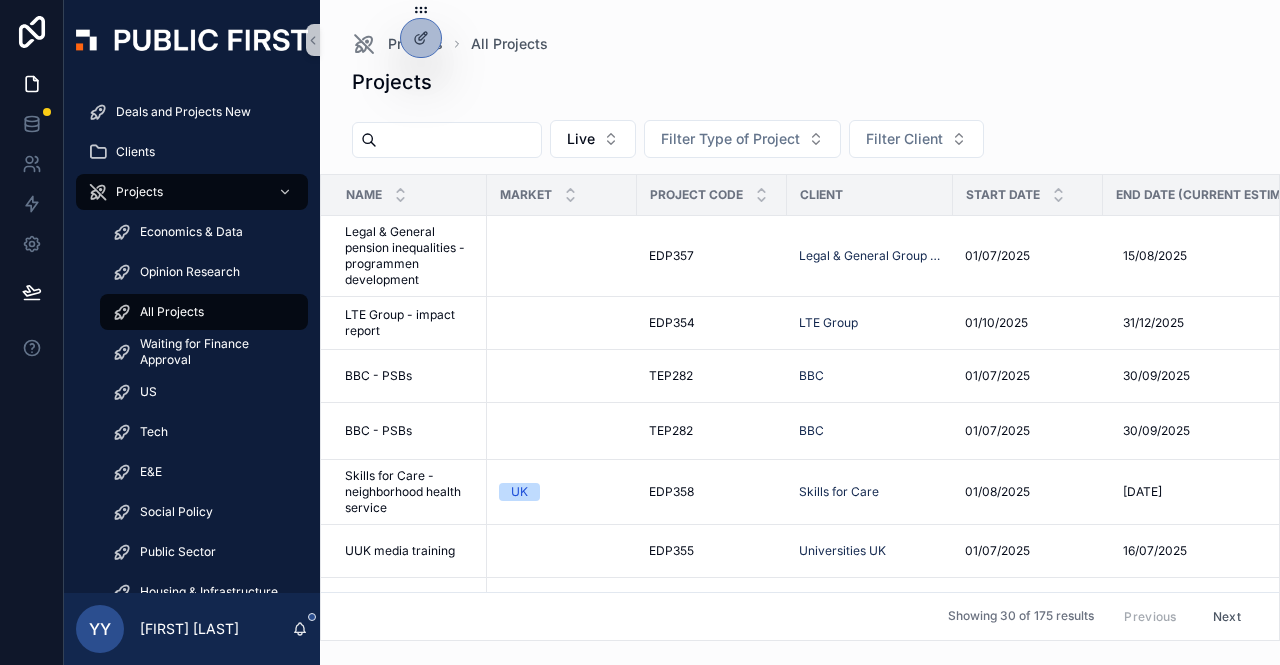 click at bounding box center (459, 140) 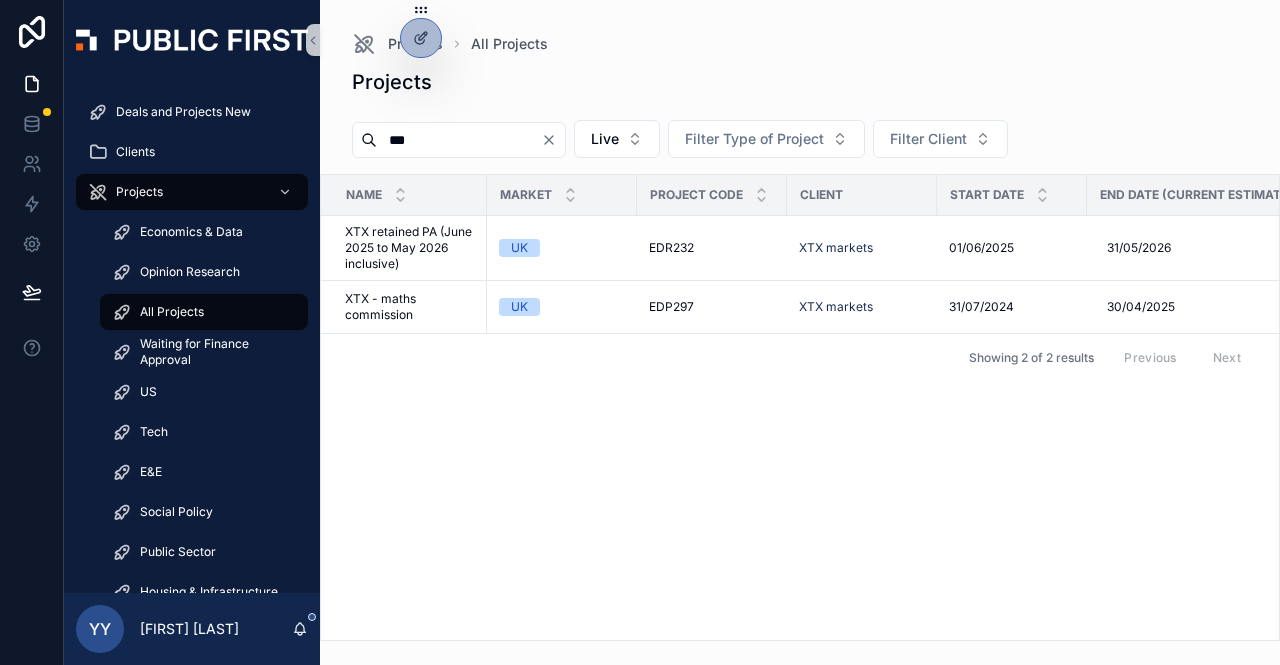 drag, startPoint x: 416, startPoint y: 140, endPoint x: 335, endPoint y: 143, distance: 81.055534 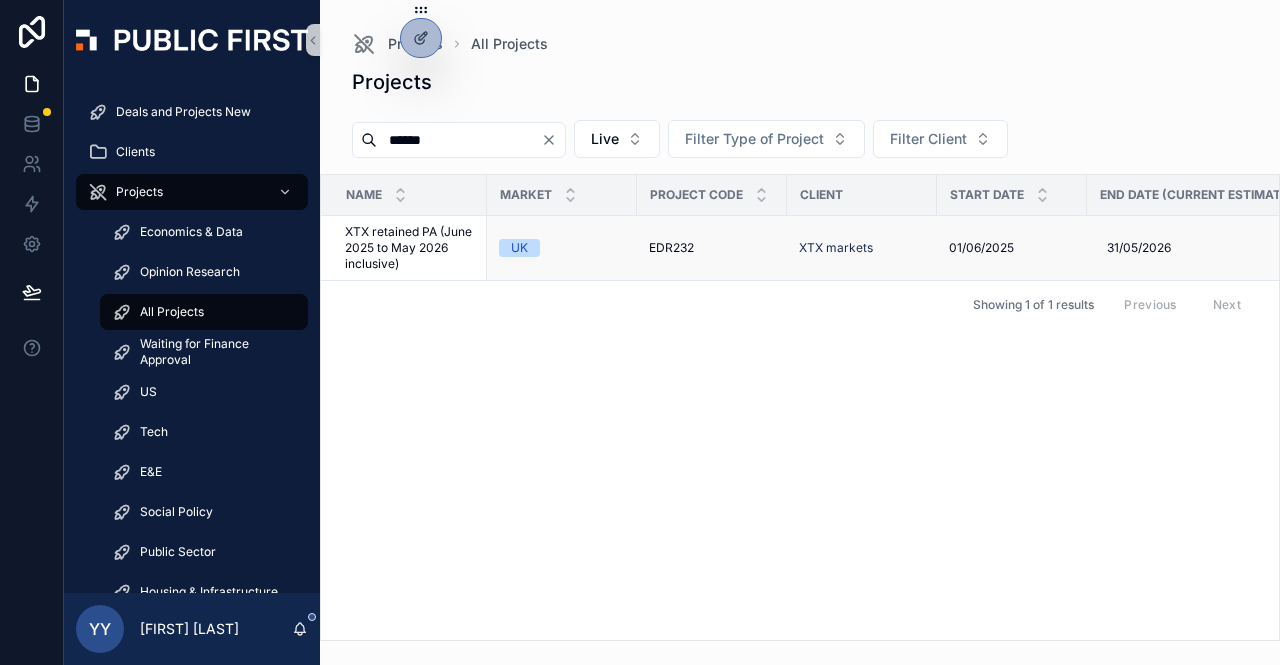 type on "******" 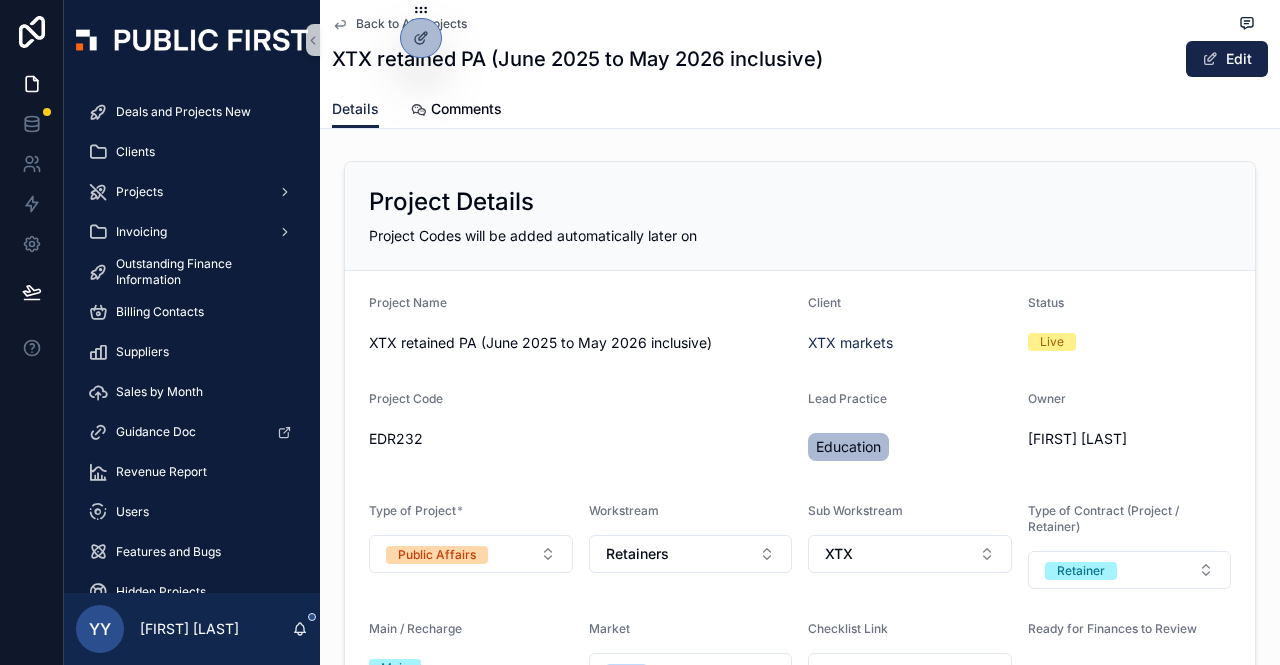 scroll, scrollTop: 7, scrollLeft: 0, axis: vertical 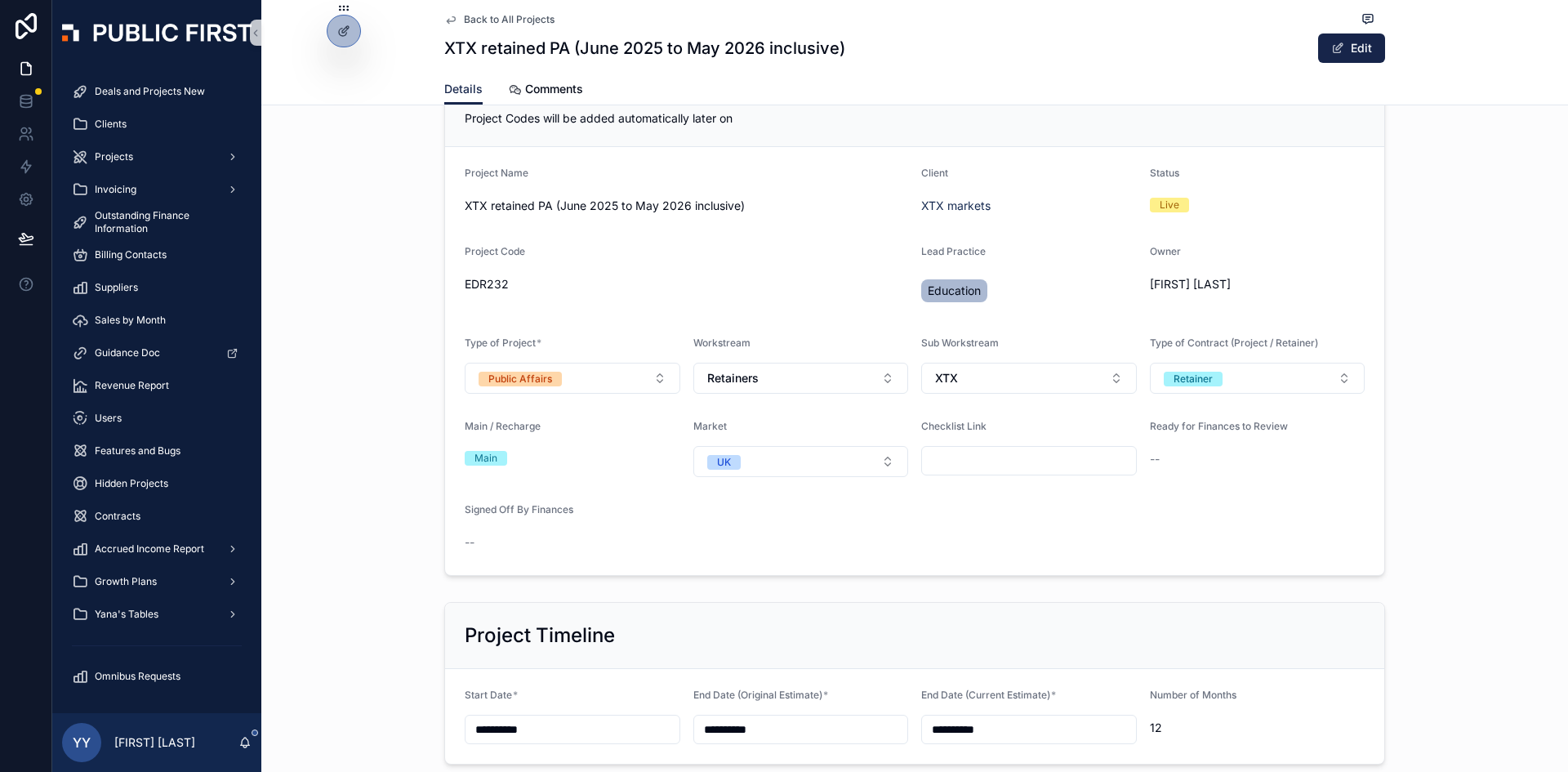 click on "**********" at bounding box center (915, 361) 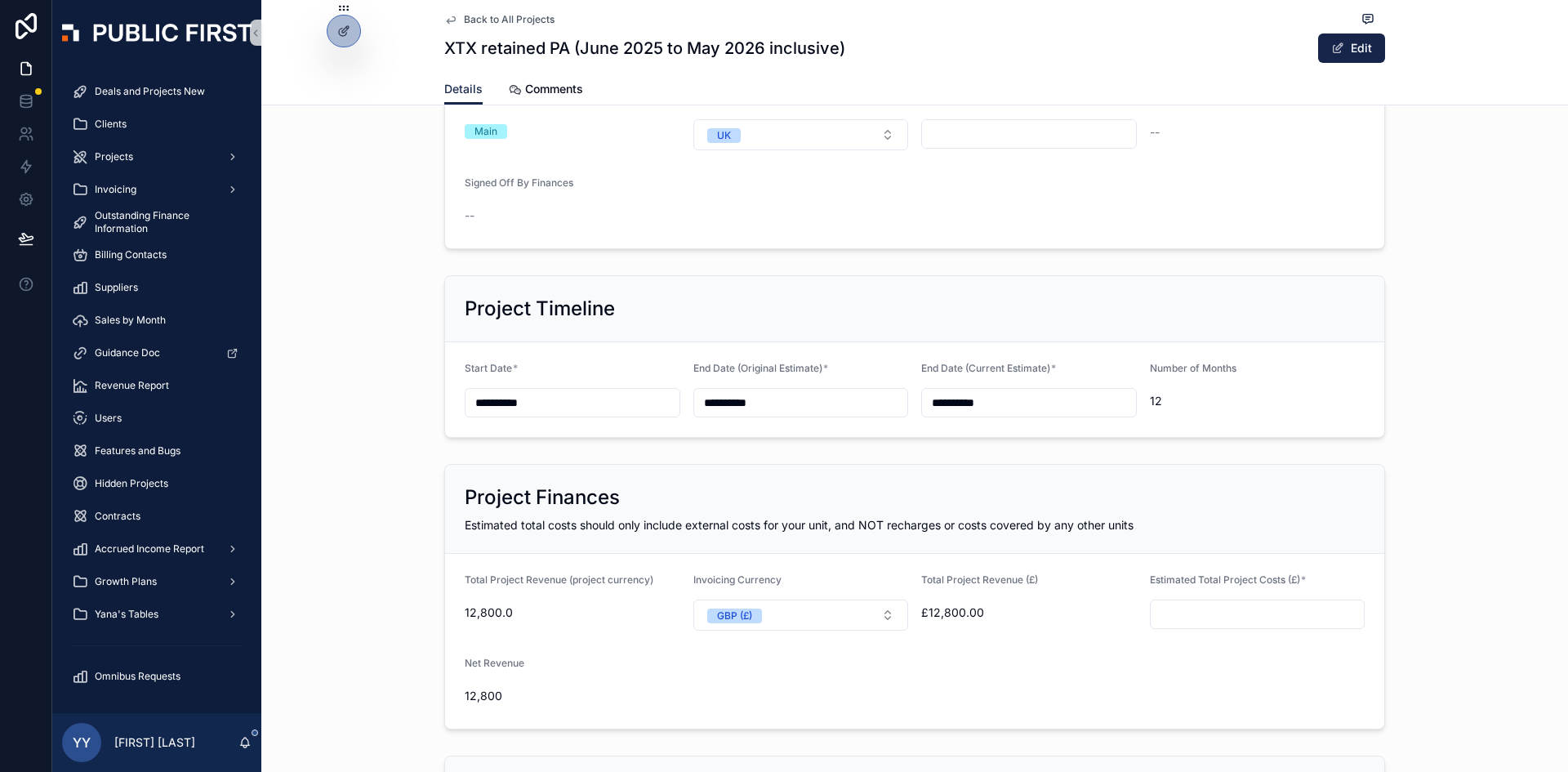 scroll, scrollTop: 564, scrollLeft: 0, axis: vertical 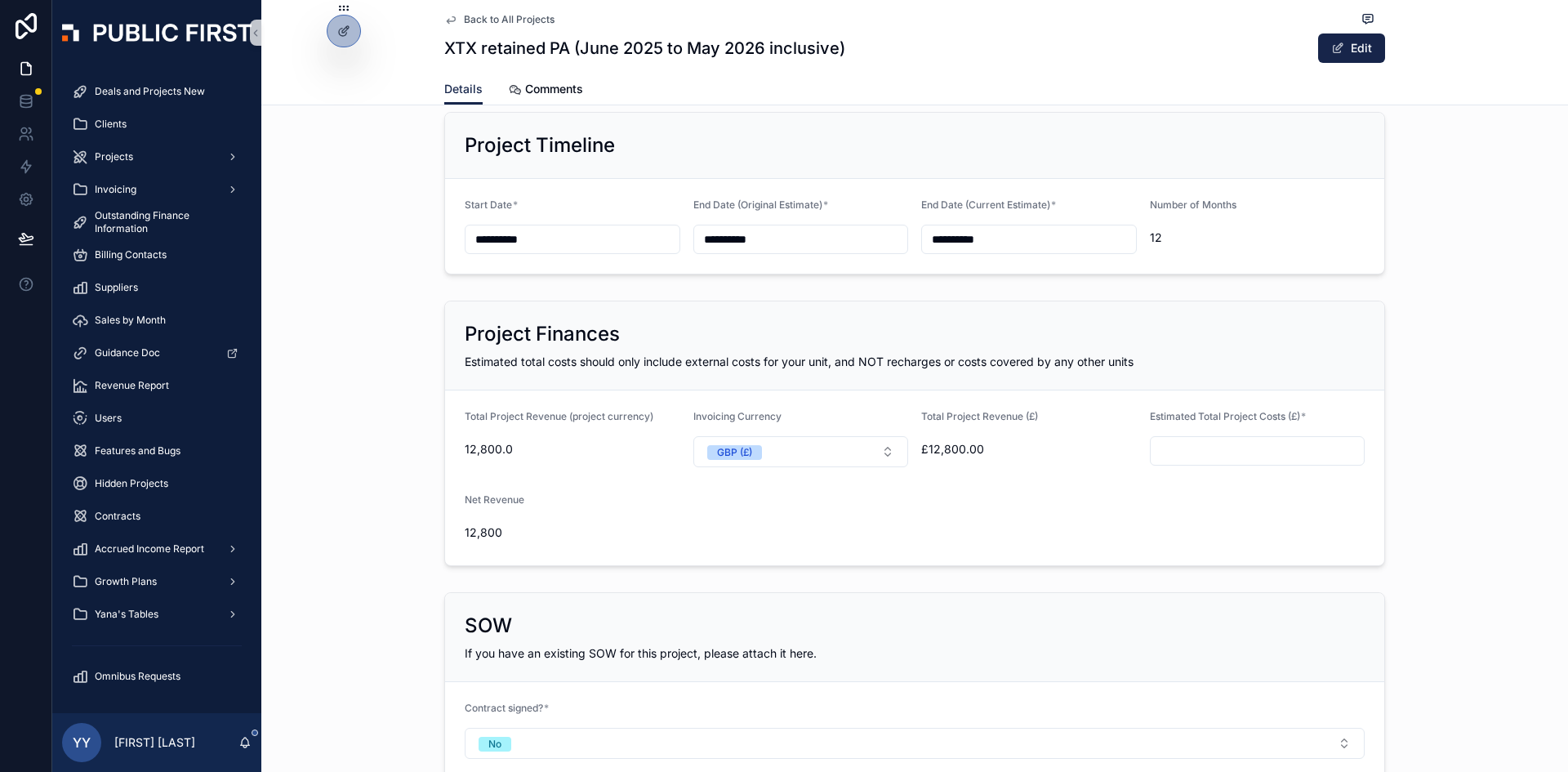 click on "SOW" at bounding box center (915, 626) 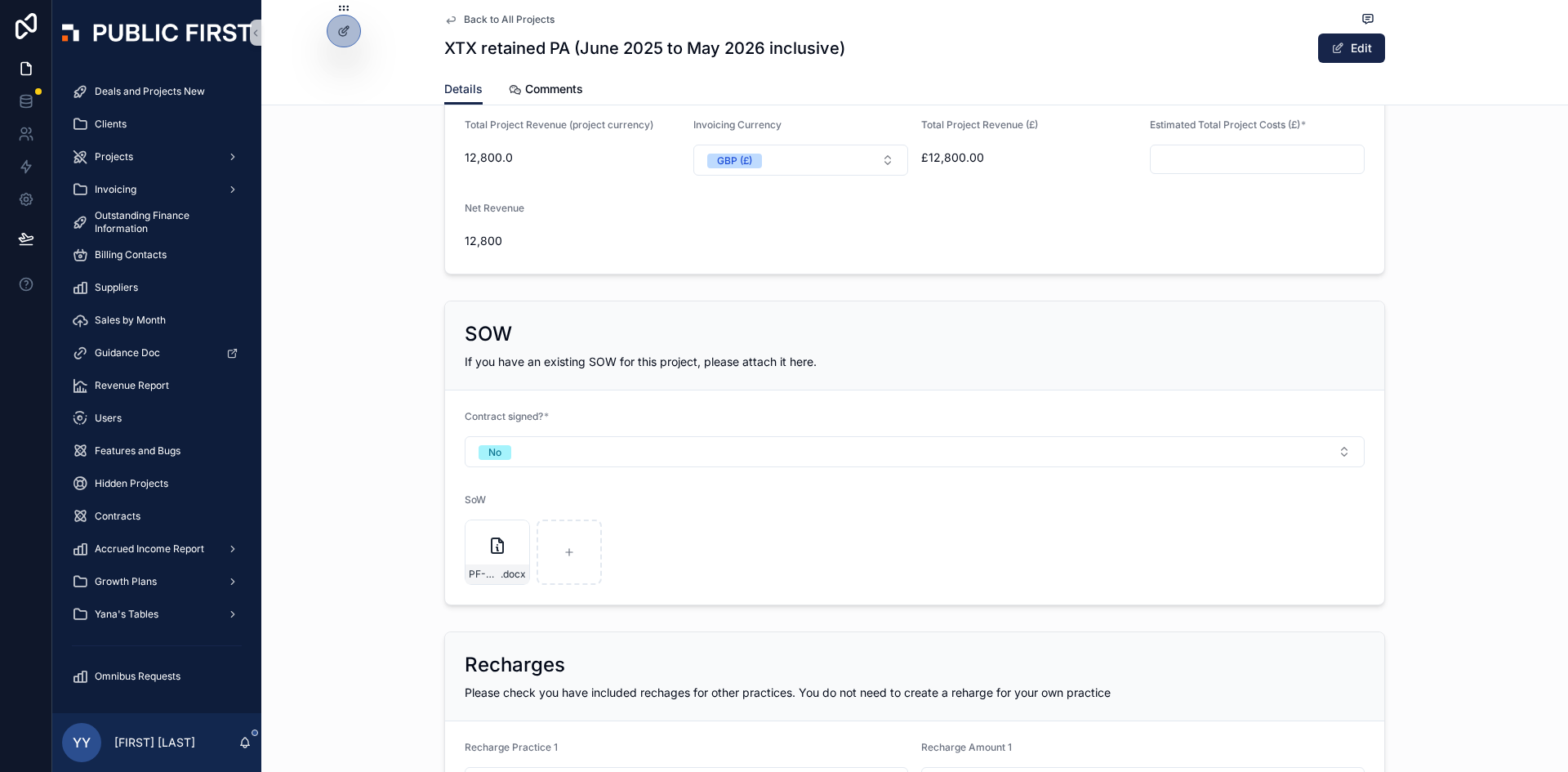 scroll, scrollTop: 973, scrollLeft: 0, axis: vertical 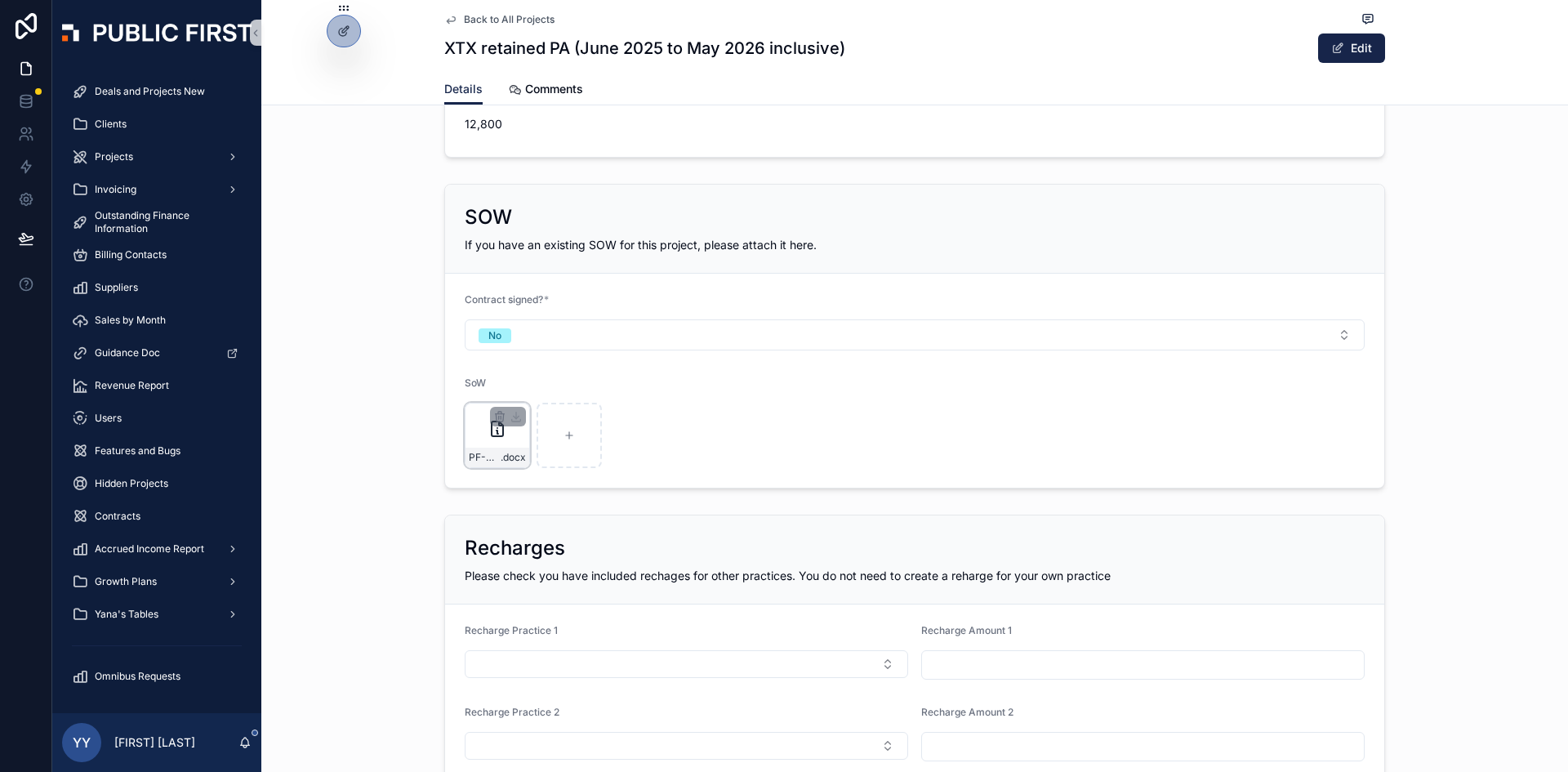 click on "PF-Contract-XTX-Markets-June-2025---May-2026 .docx" at bounding box center [497, 435] 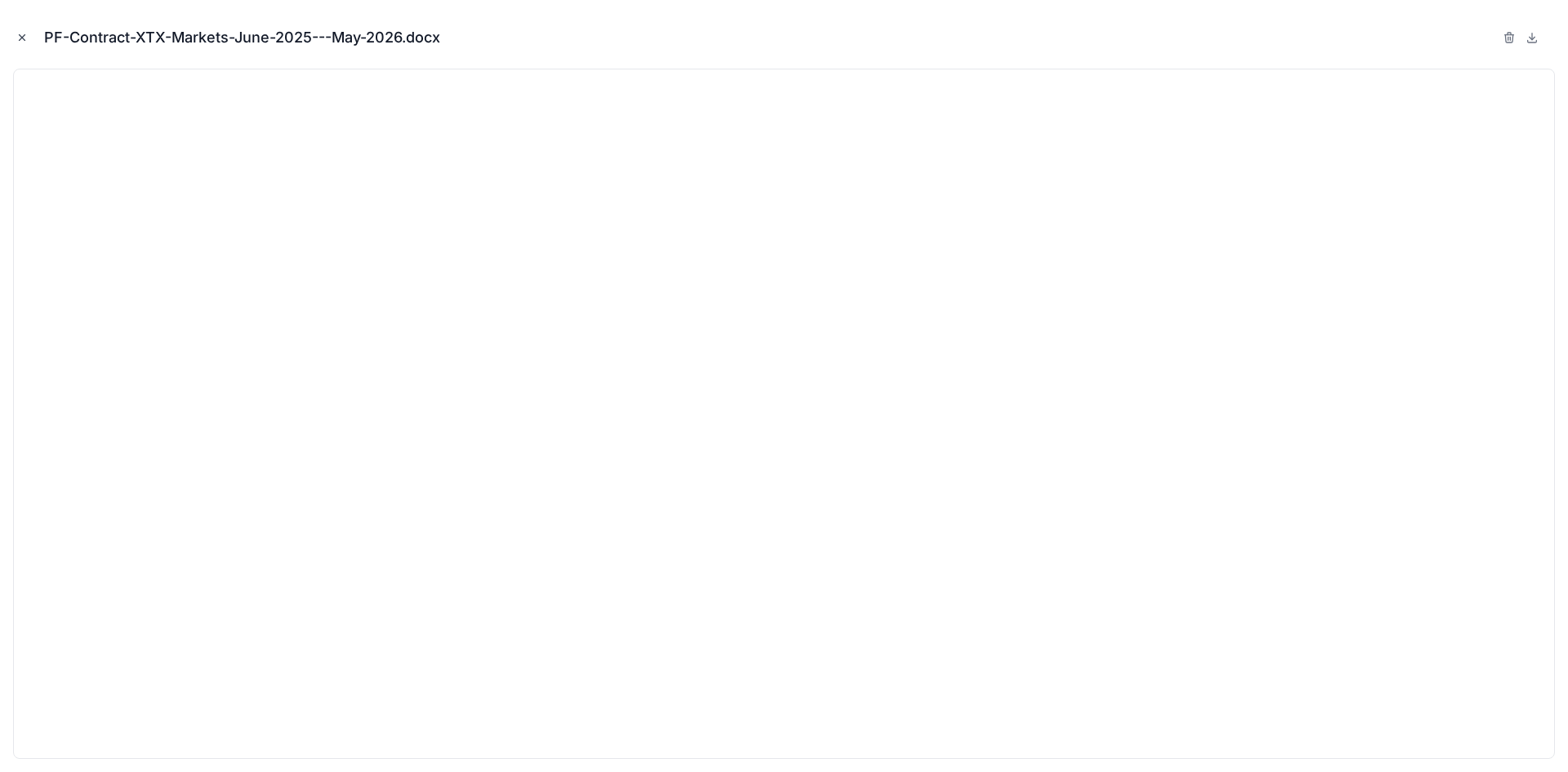 click 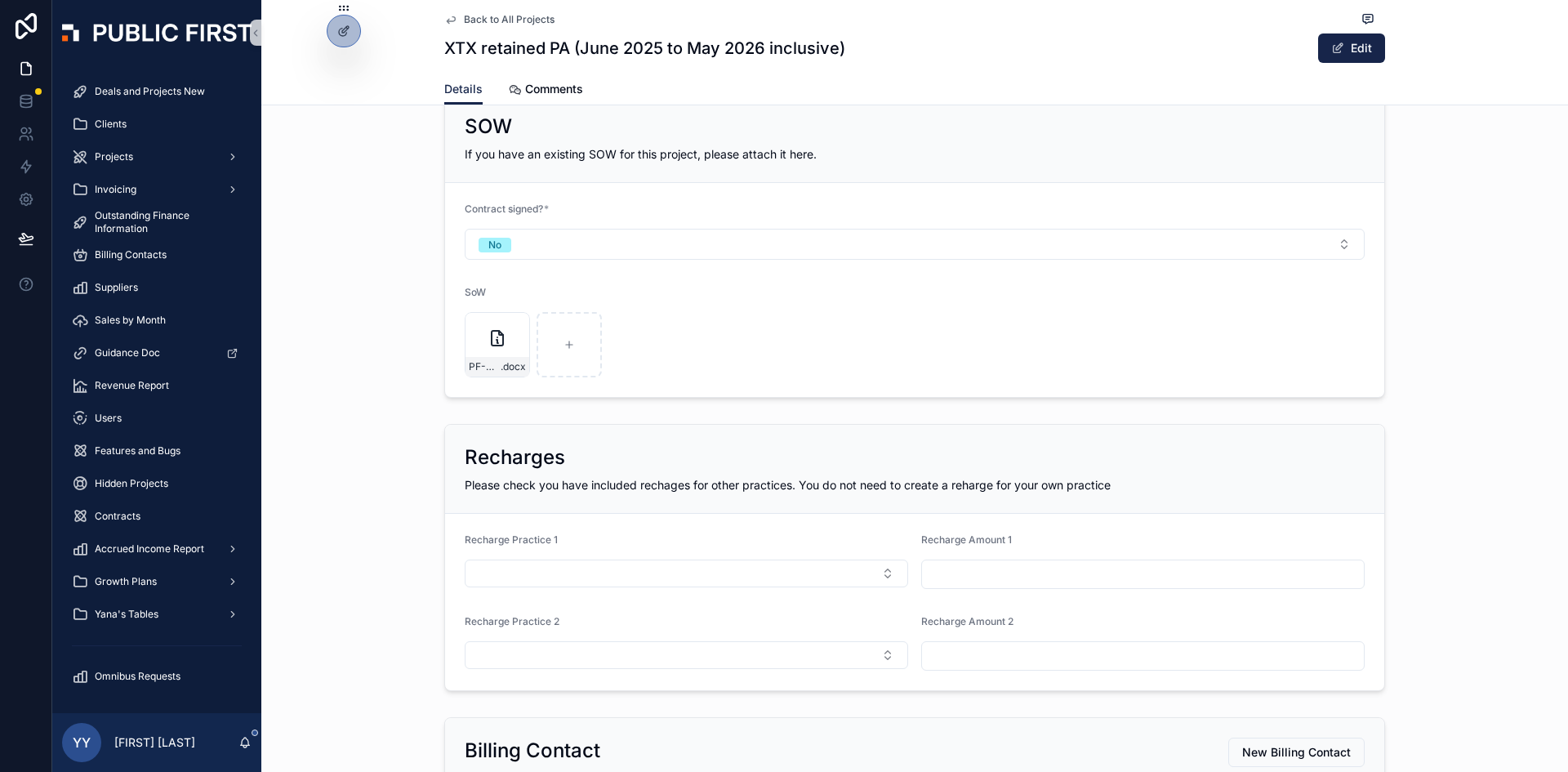 scroll, scrollTop: 1300, scrollLeft: 0, axis: vertical 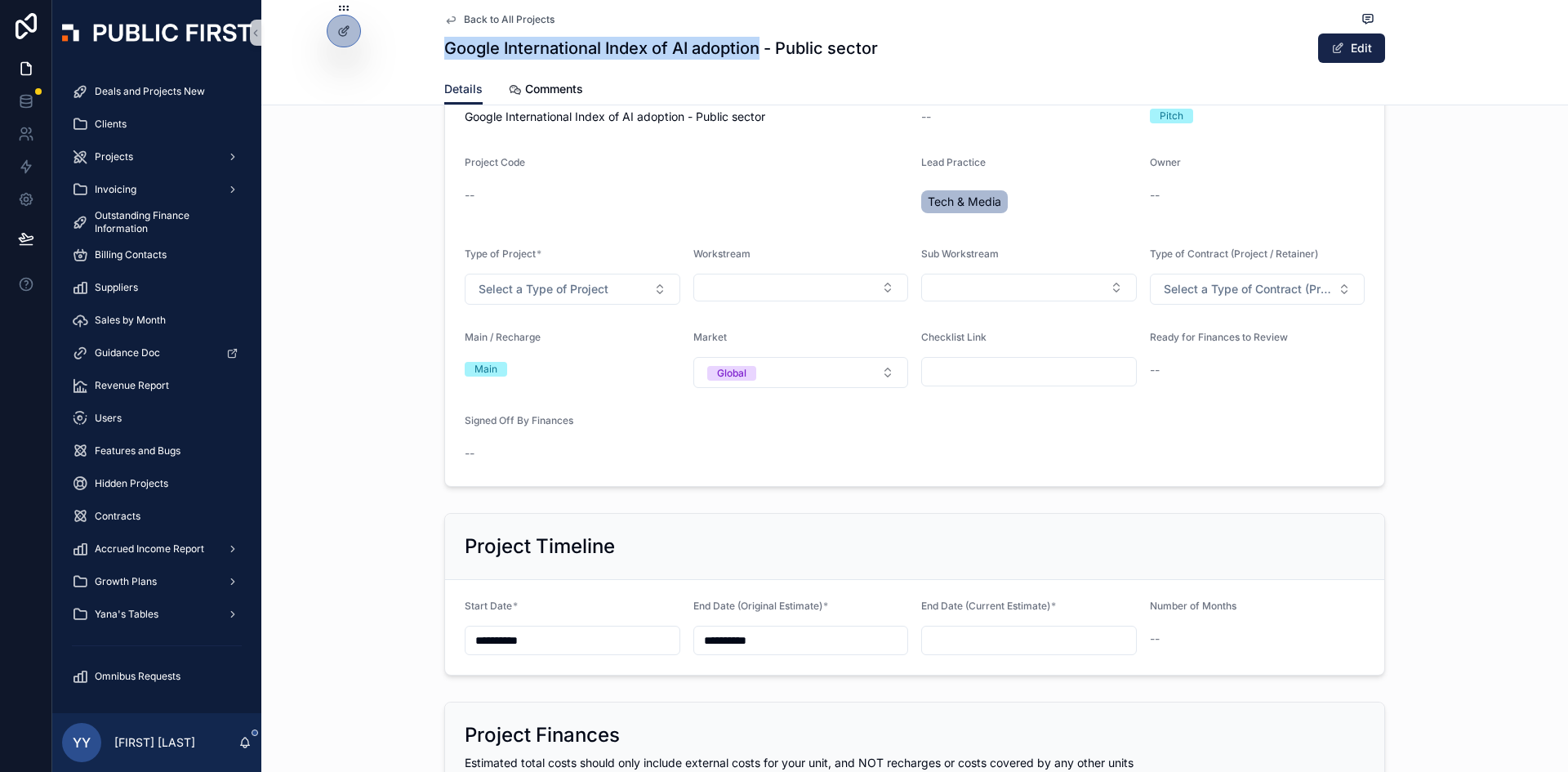 drag, startPoint x: 440, startPoint y: 48, endPoint x: 758, endPoint y: 47, distance: 318.00157 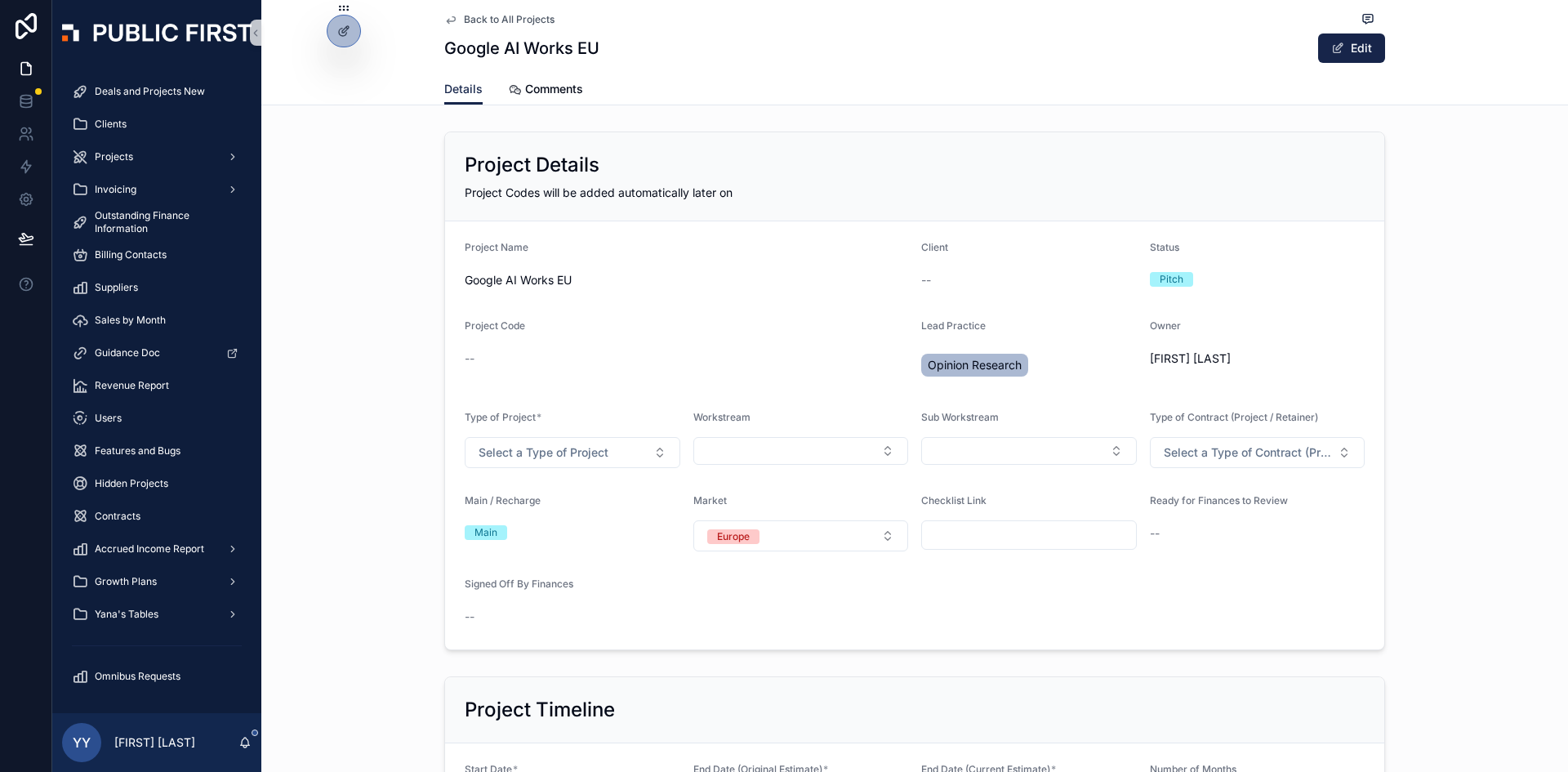 scroll, scrollTop: 0, scrollLeft: 0, axis: both 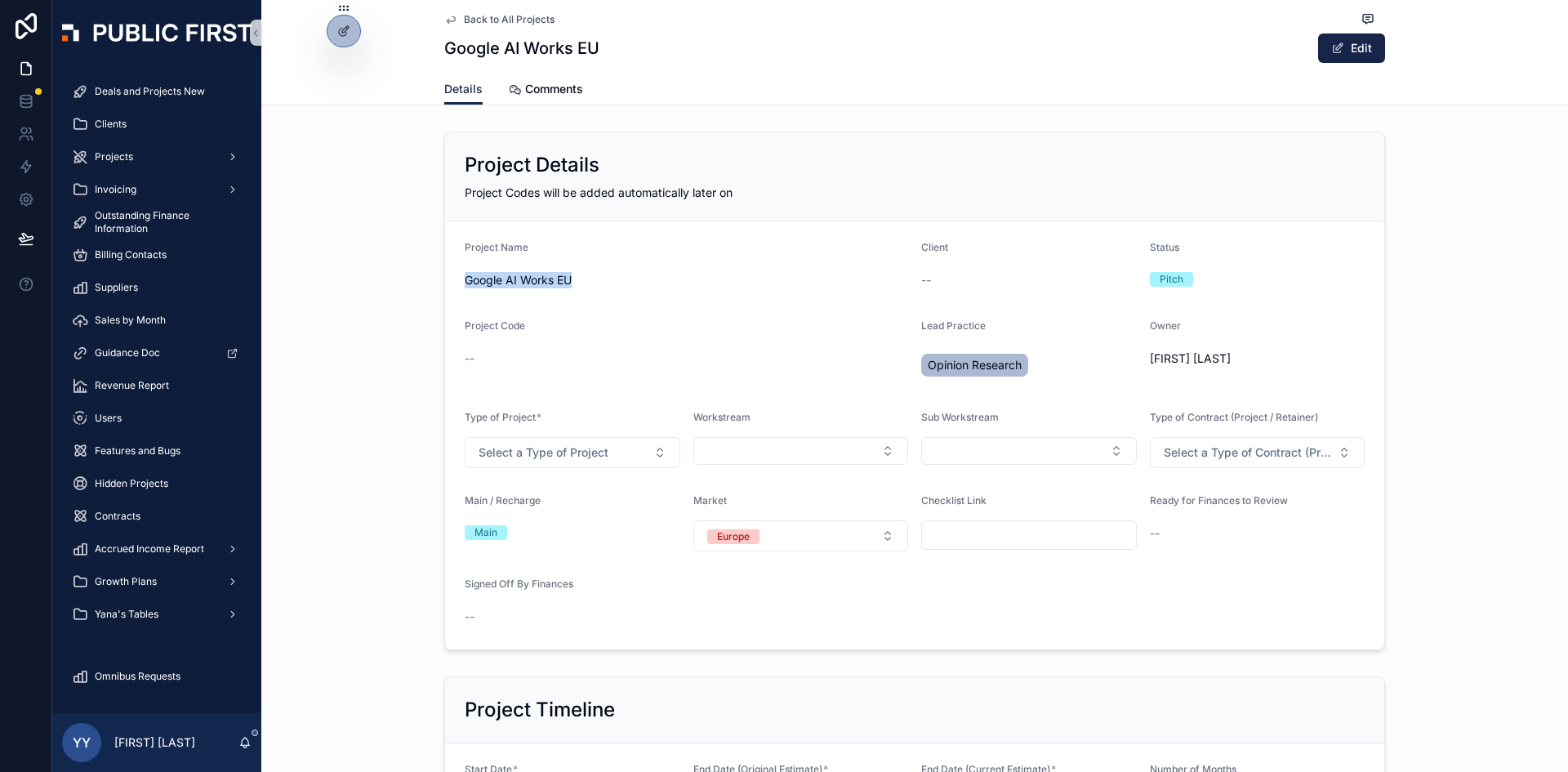 drag, startPoint x: 458, startPoint y: 276, endPoint x: 571, endPoint y: 276, distance: 113 